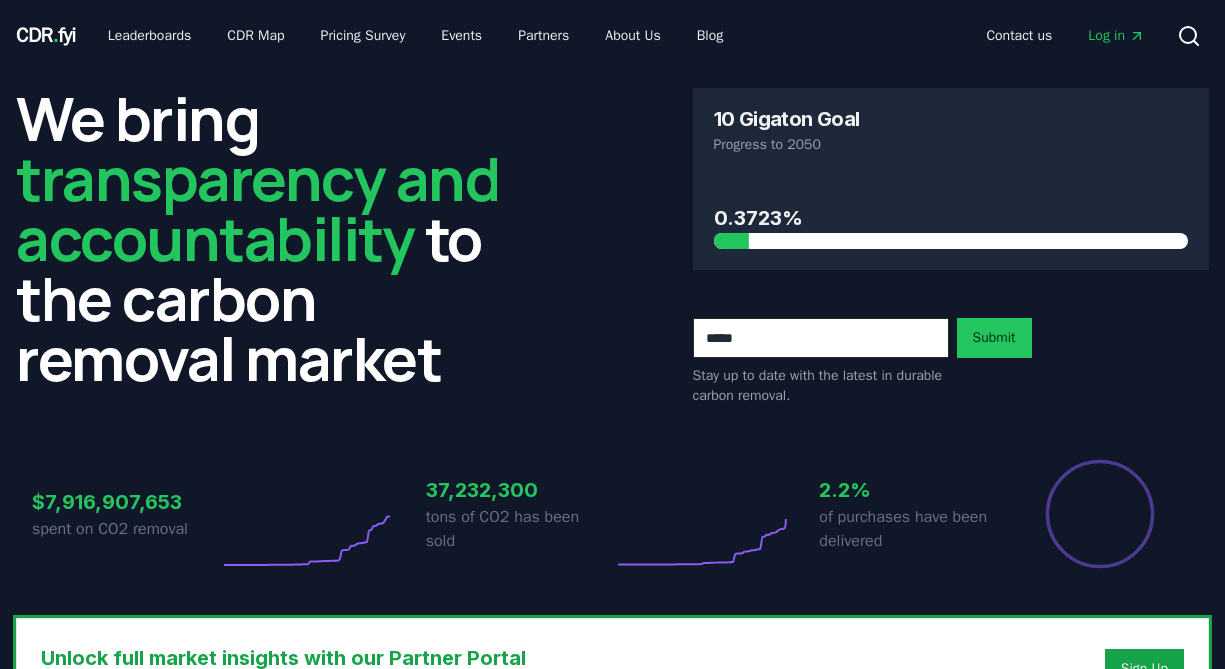 scroll, scrollTop: 0, scrollLeft: 0, axis: both 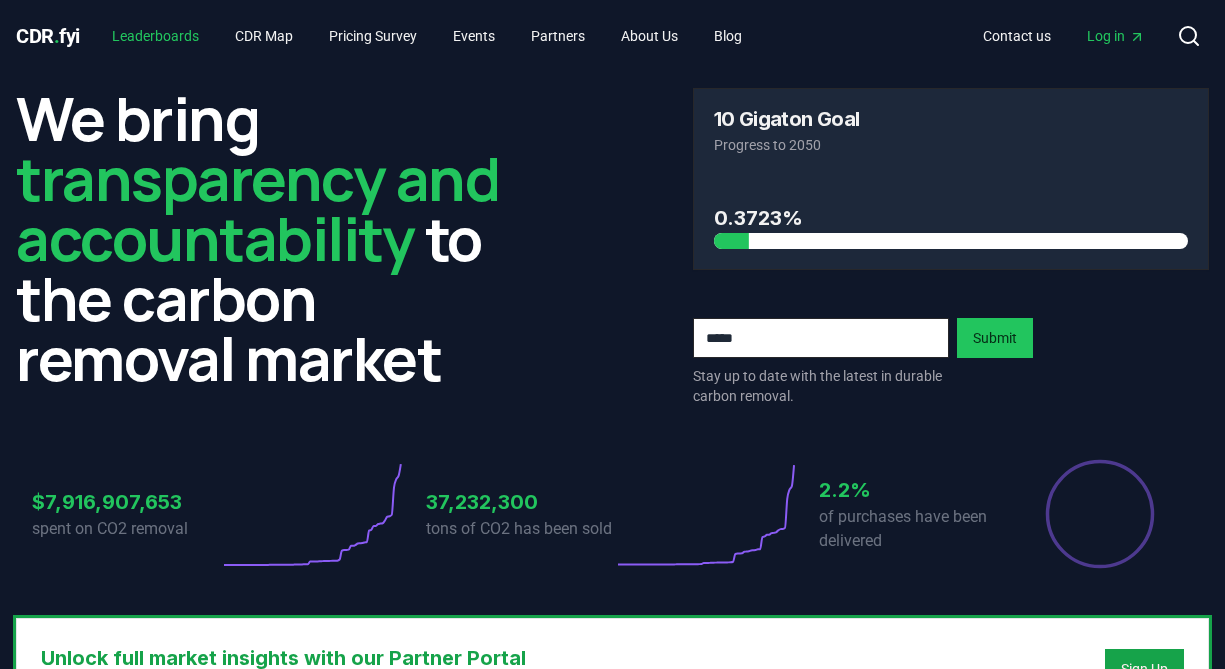 click on "Leaderboards" at bounding box center (155, 36) 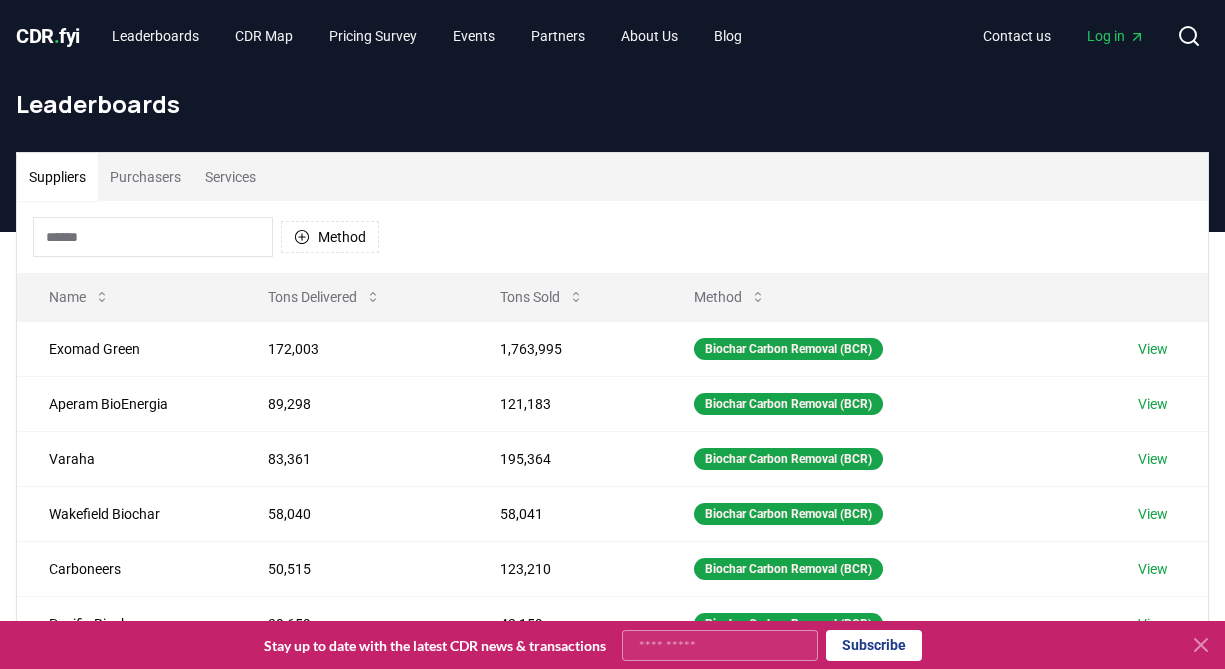 click at bounding box center [153, 237] 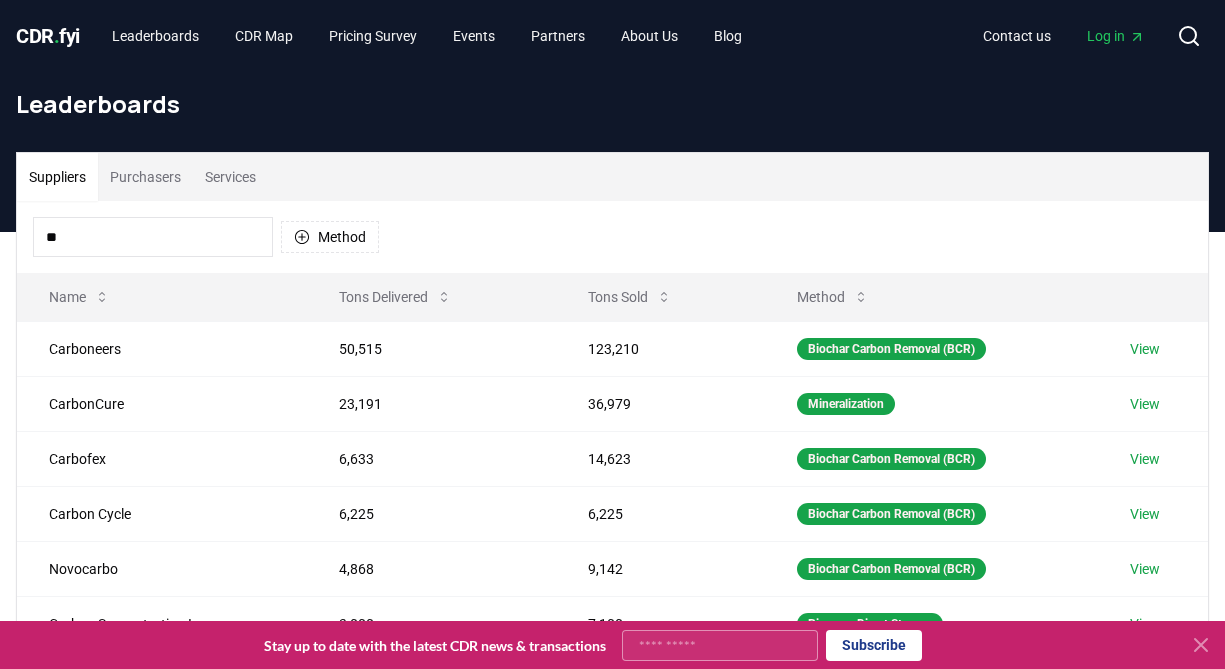 type on "*" 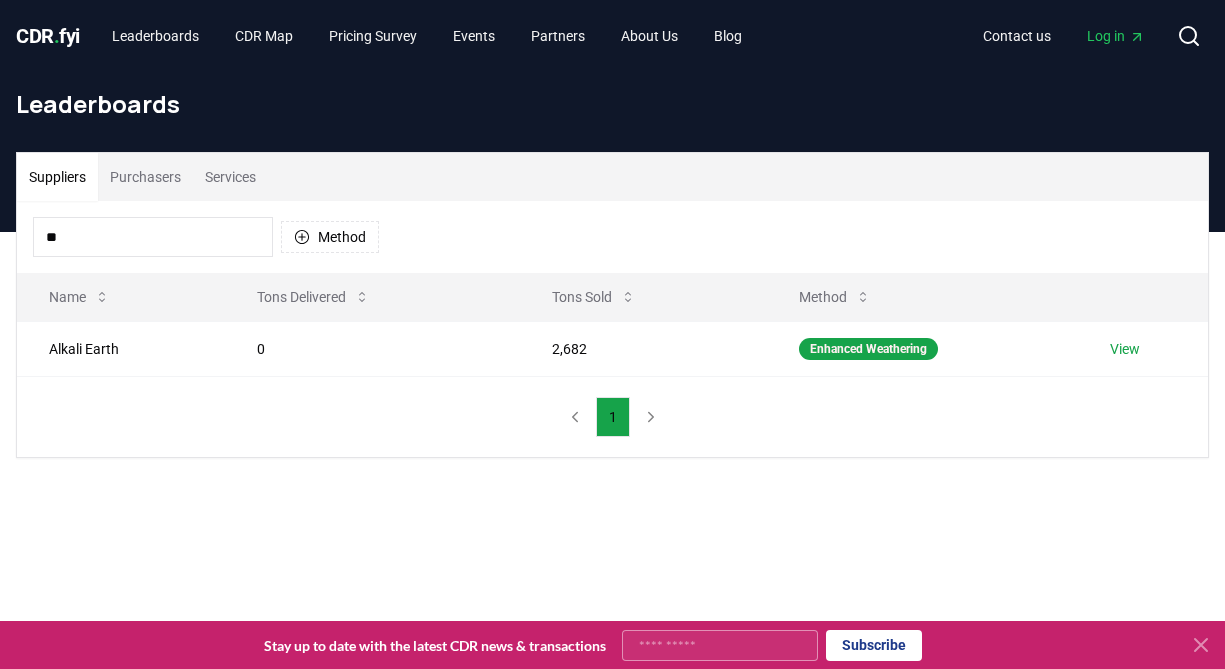 type on "*" 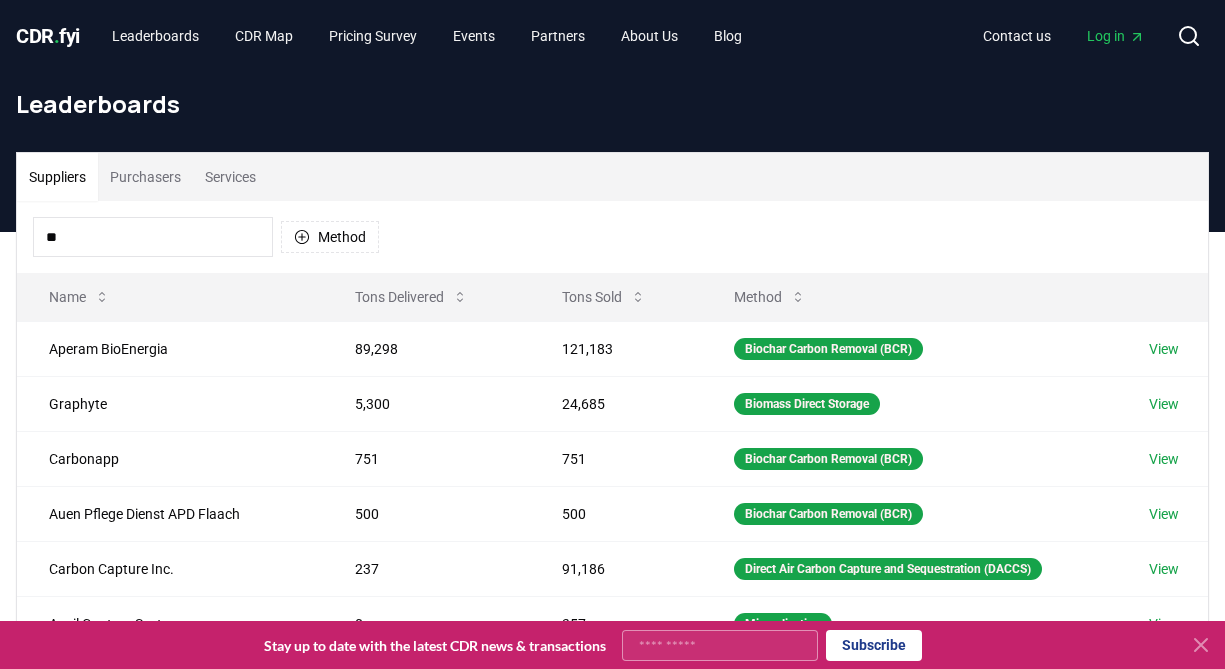 type on "*" 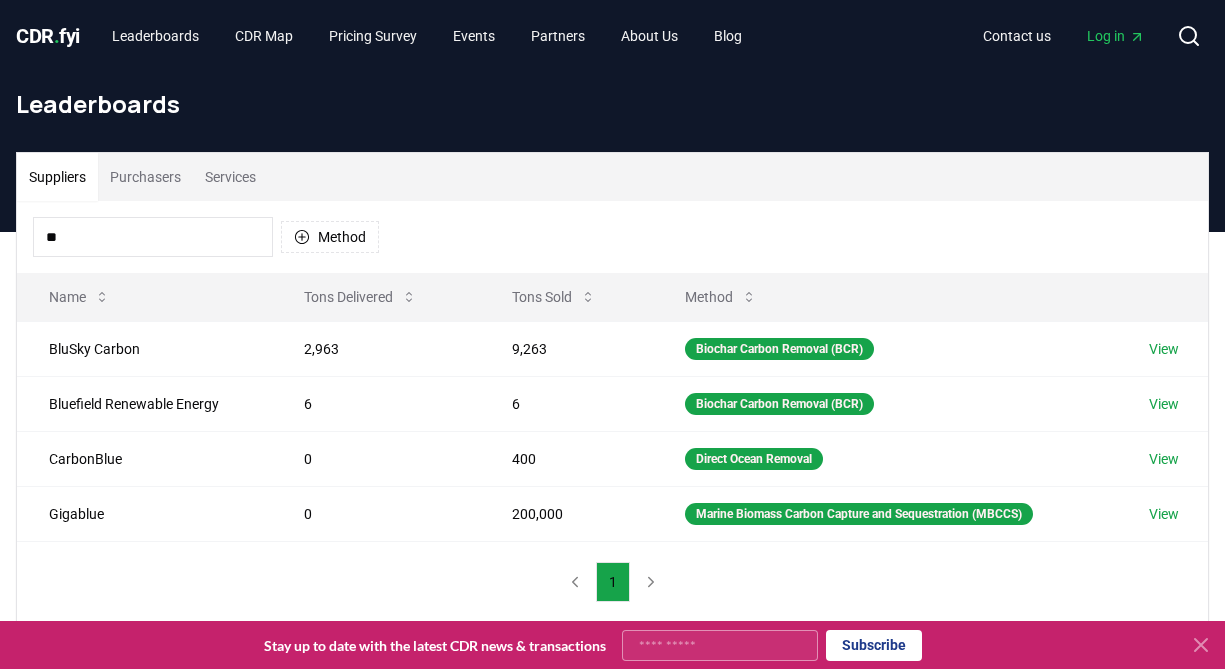 type on "*" 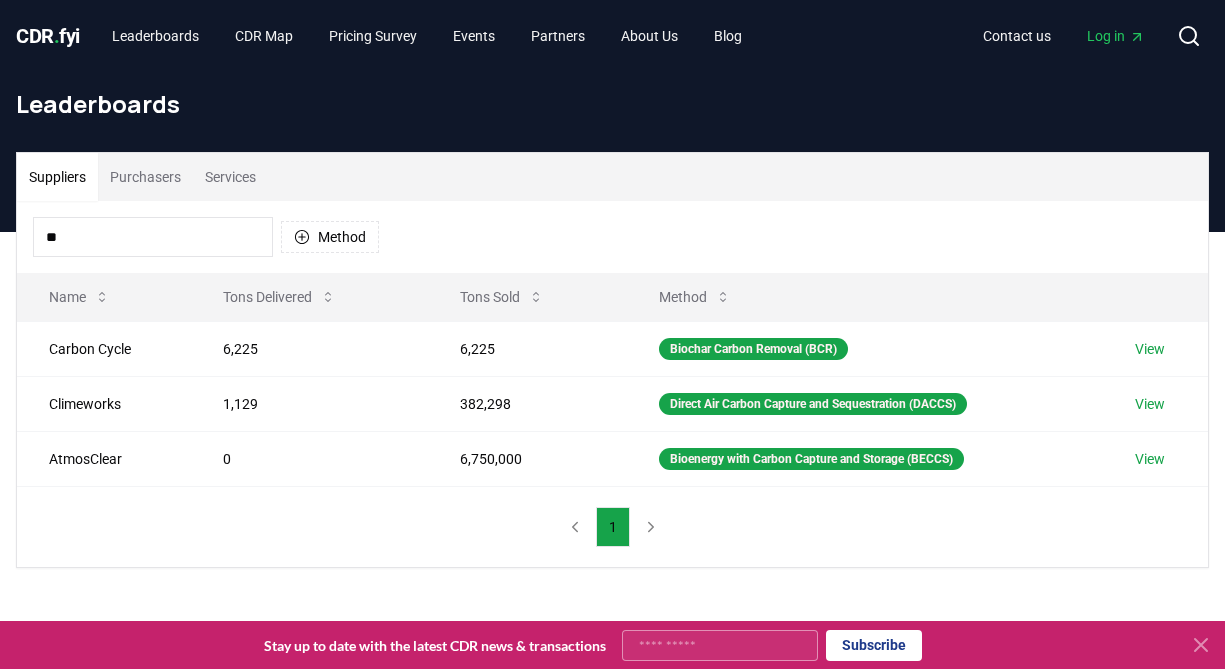 type on "*" 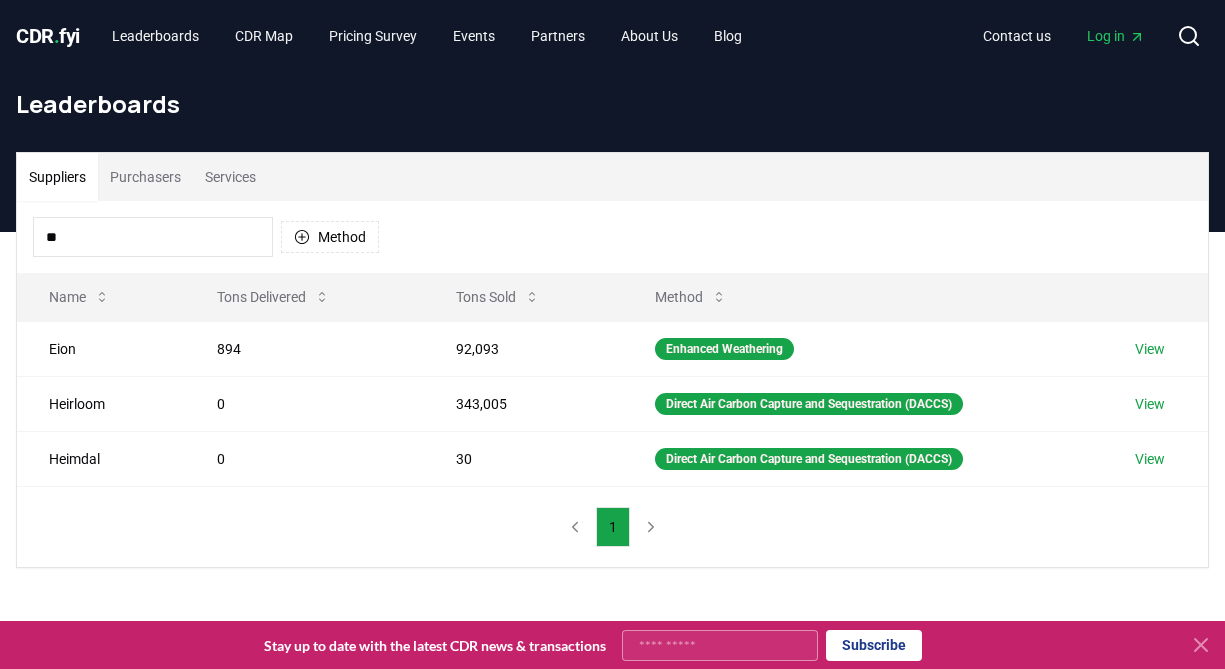 type on "*" 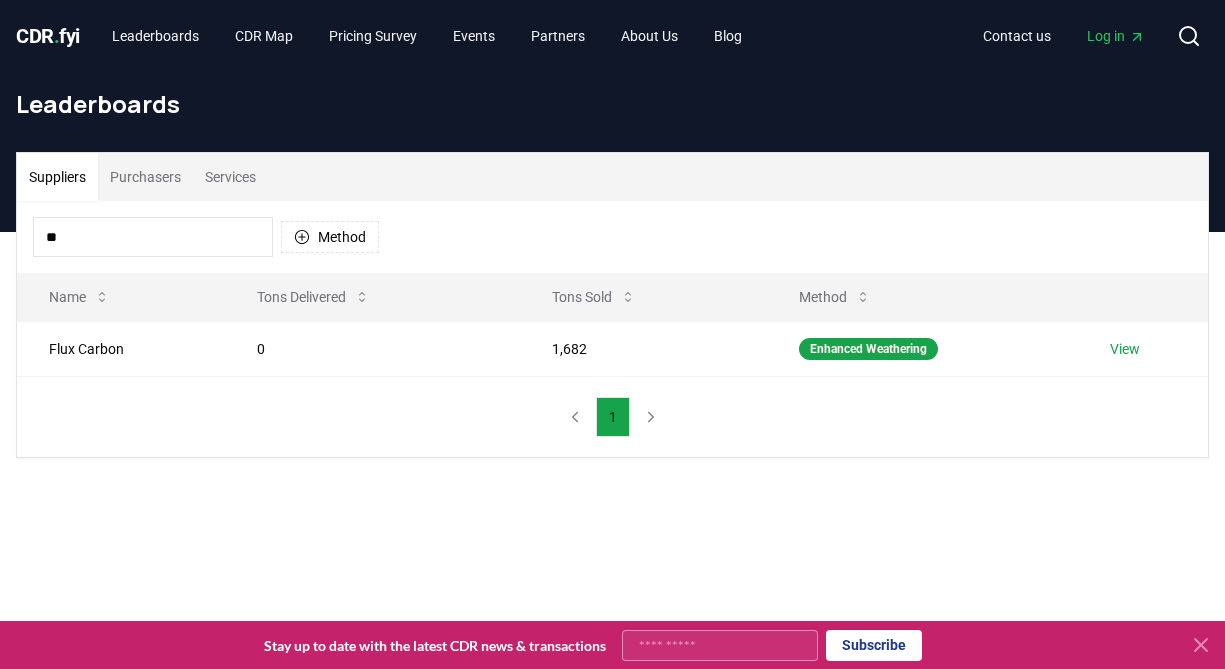 type on "*" 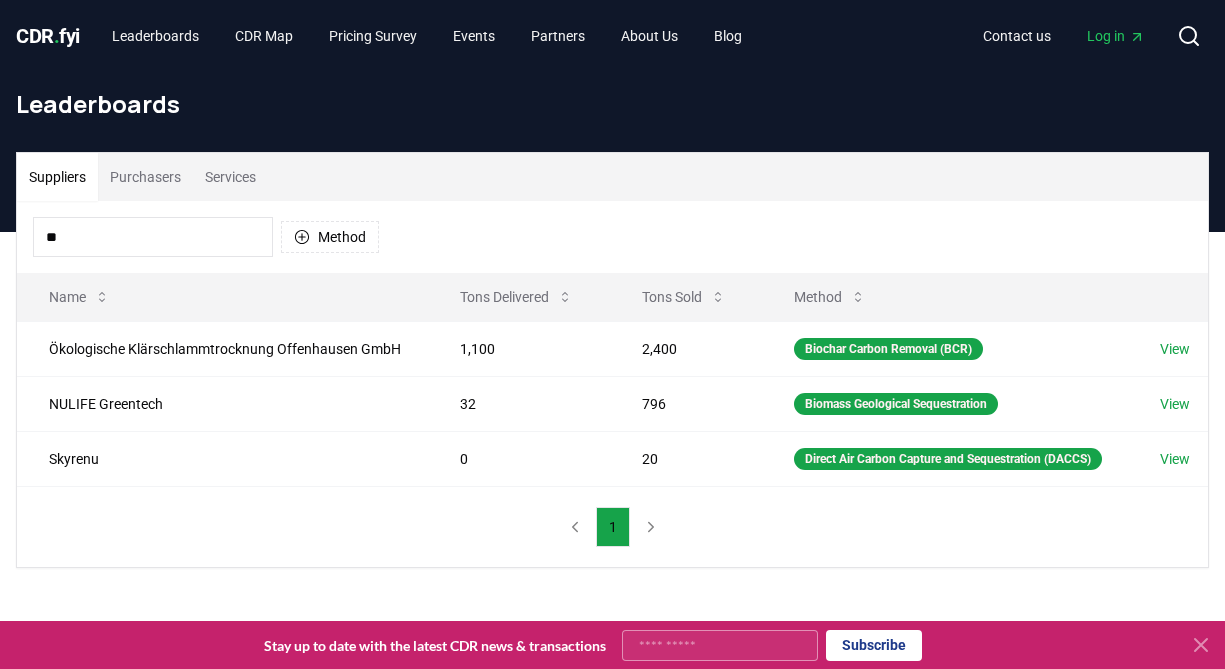 type on "*" 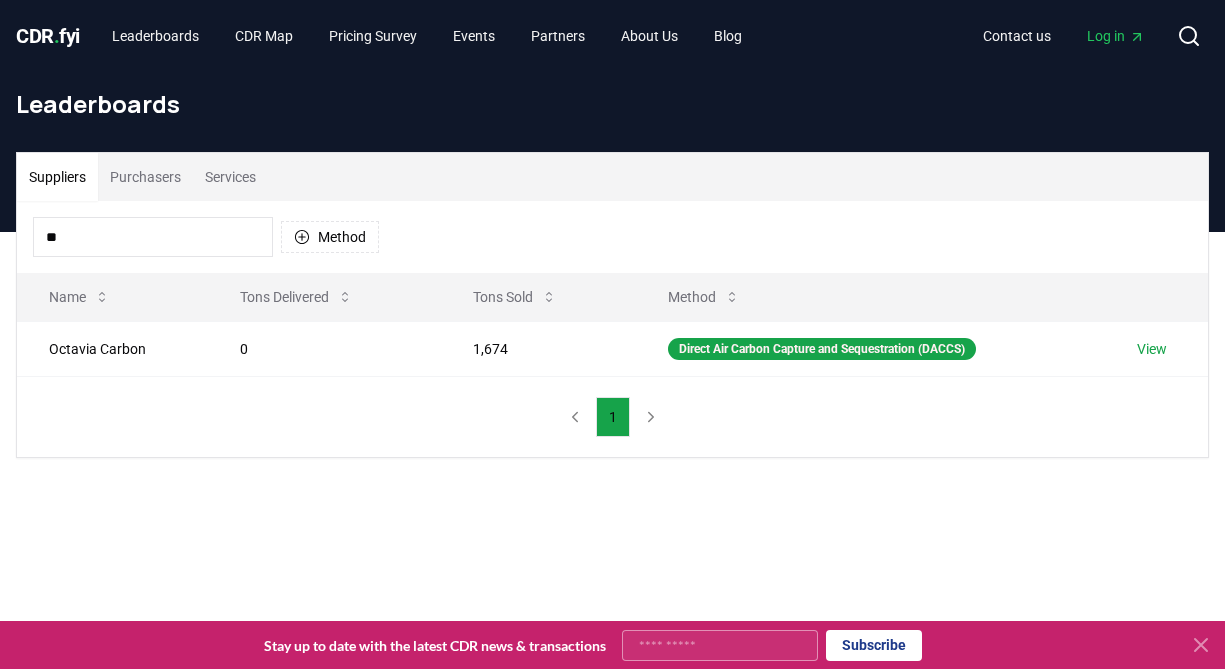 type on "*" 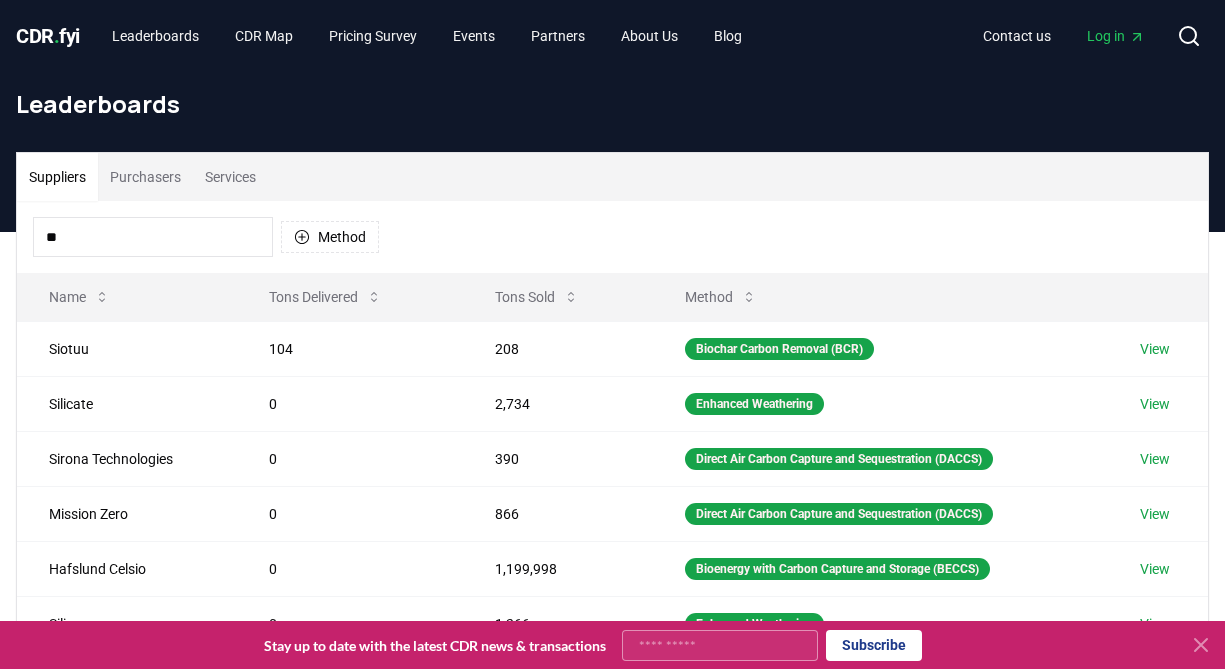 type on "*" 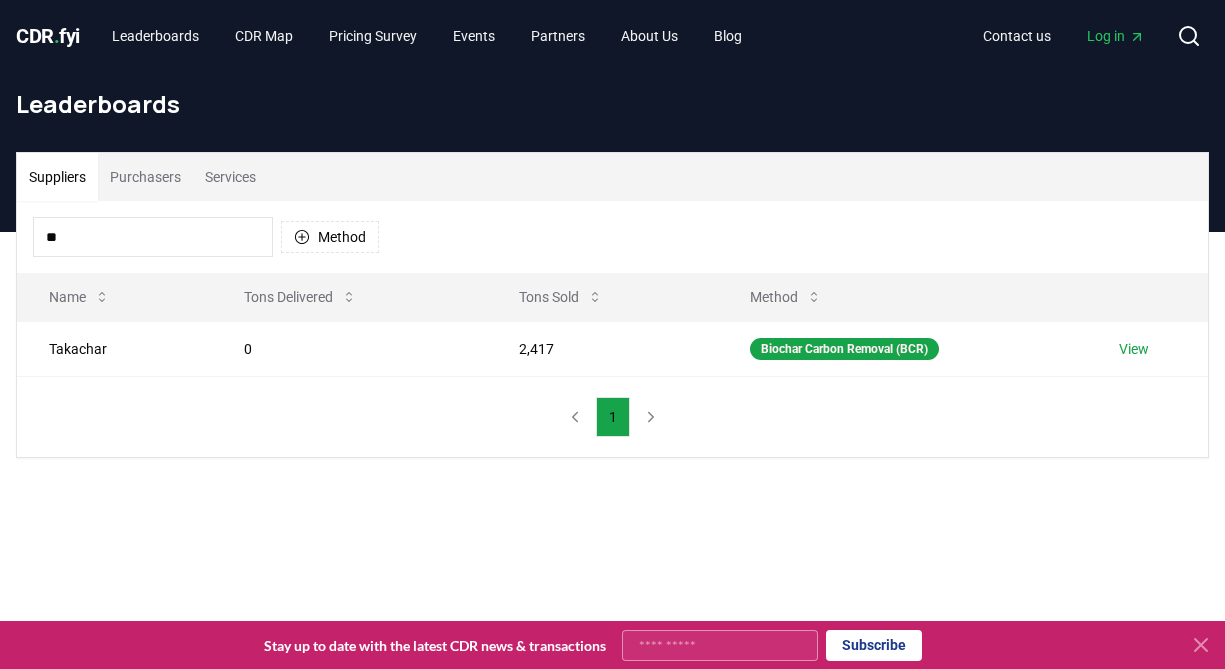 type on "*" 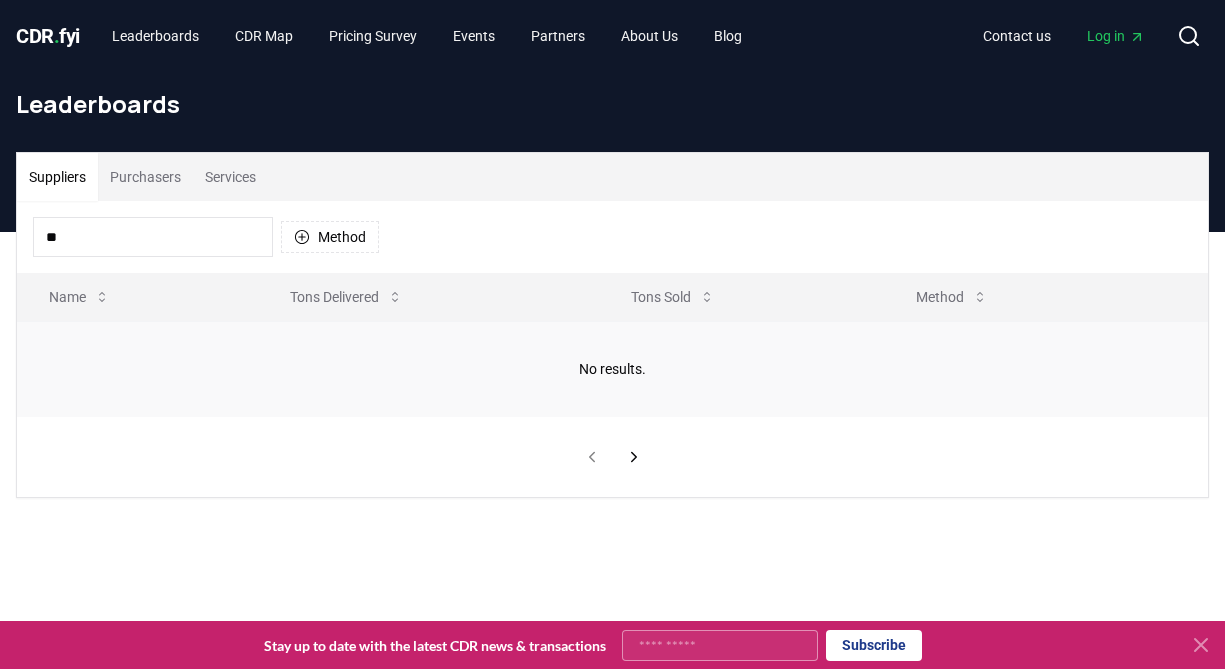 type on "*" 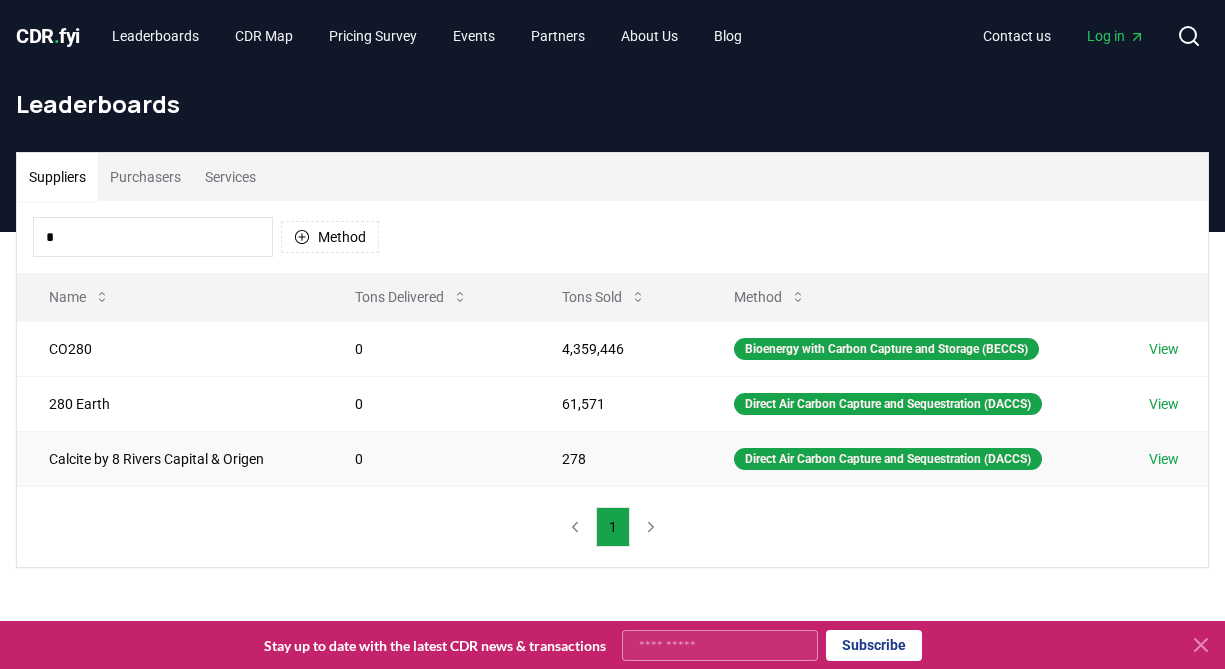 type on "*" 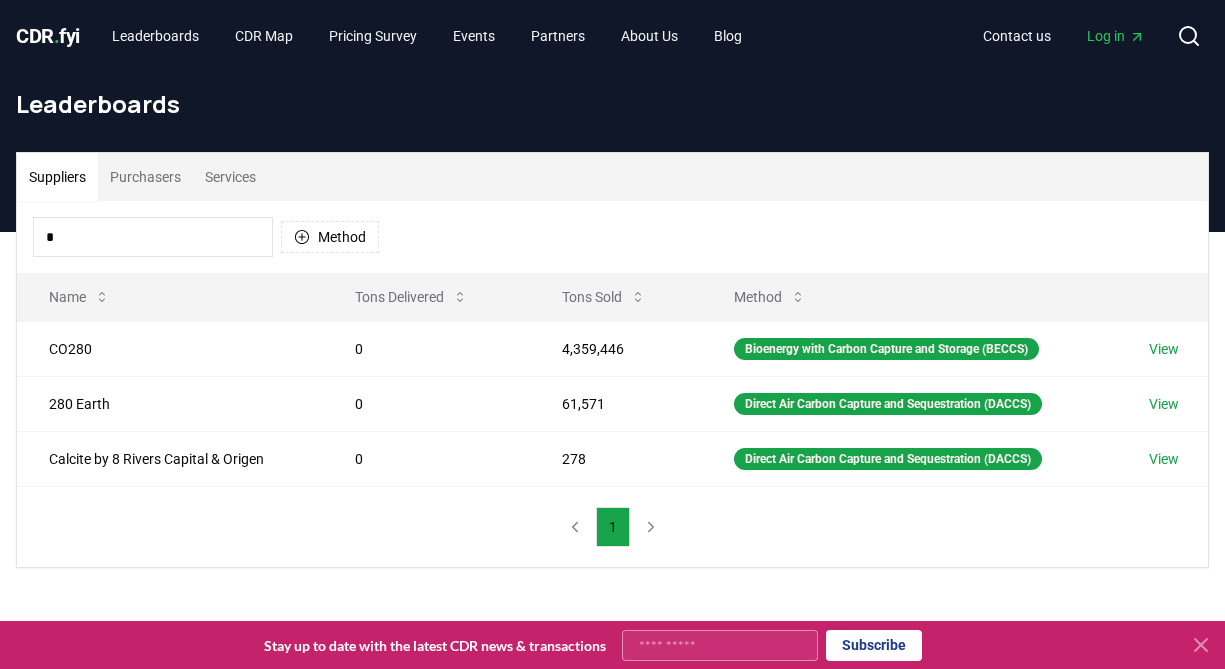 click on "*" at bounding box center (153, 237) 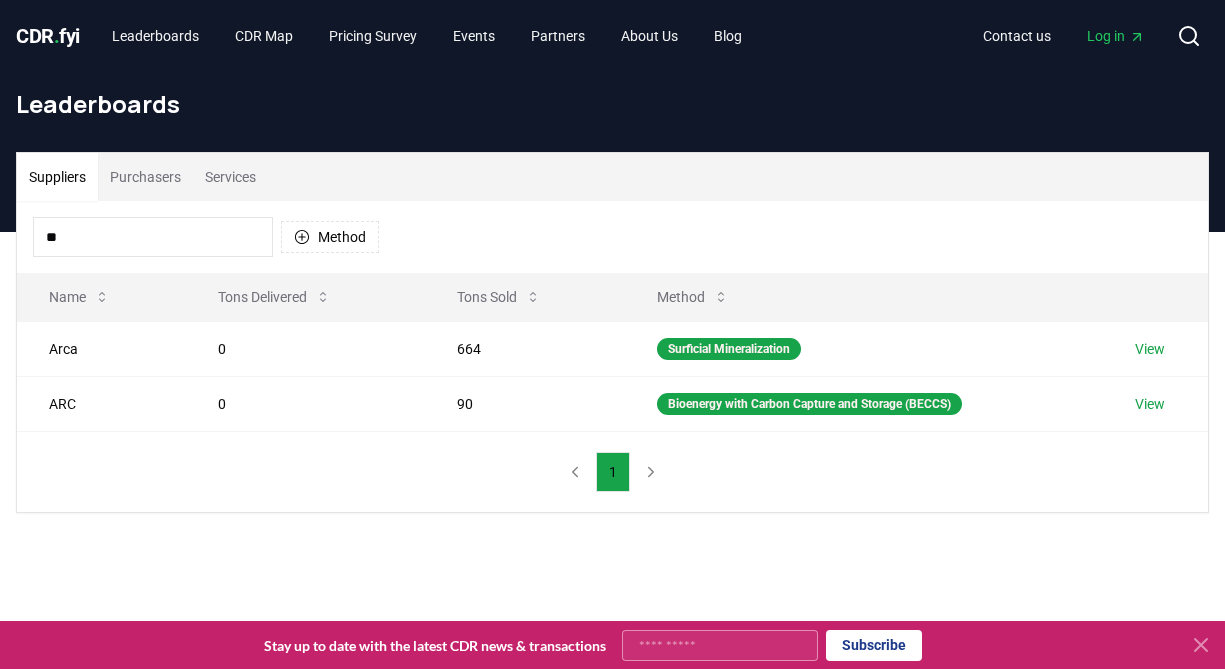type on "*" 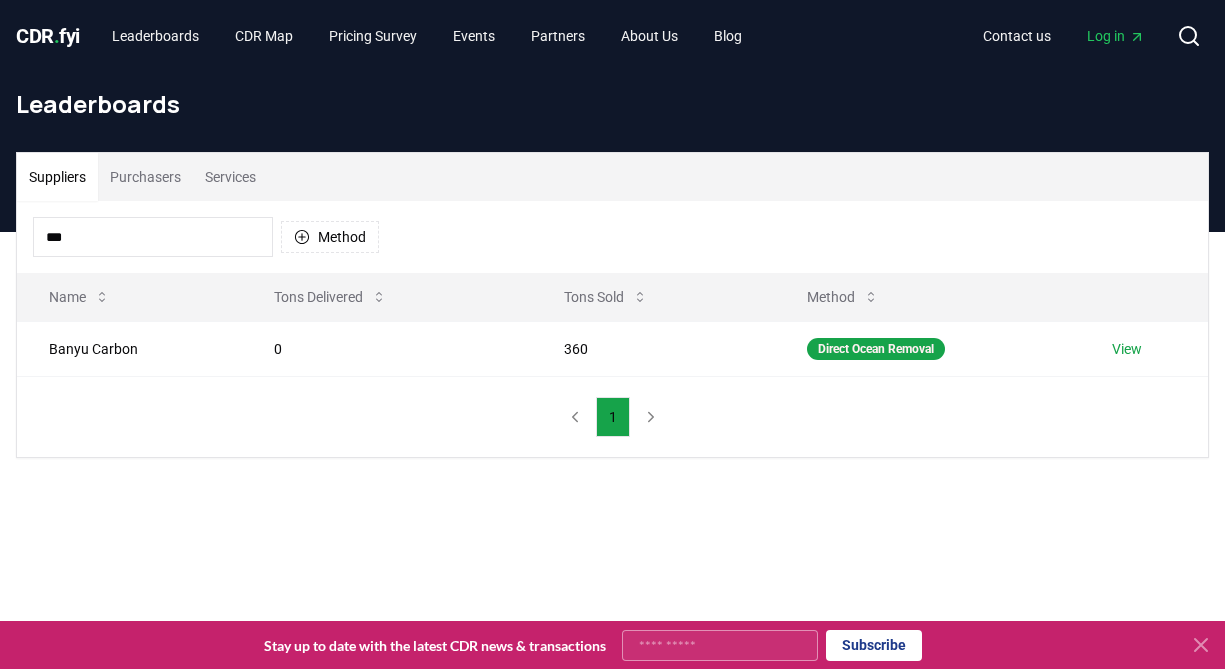 type on "***" 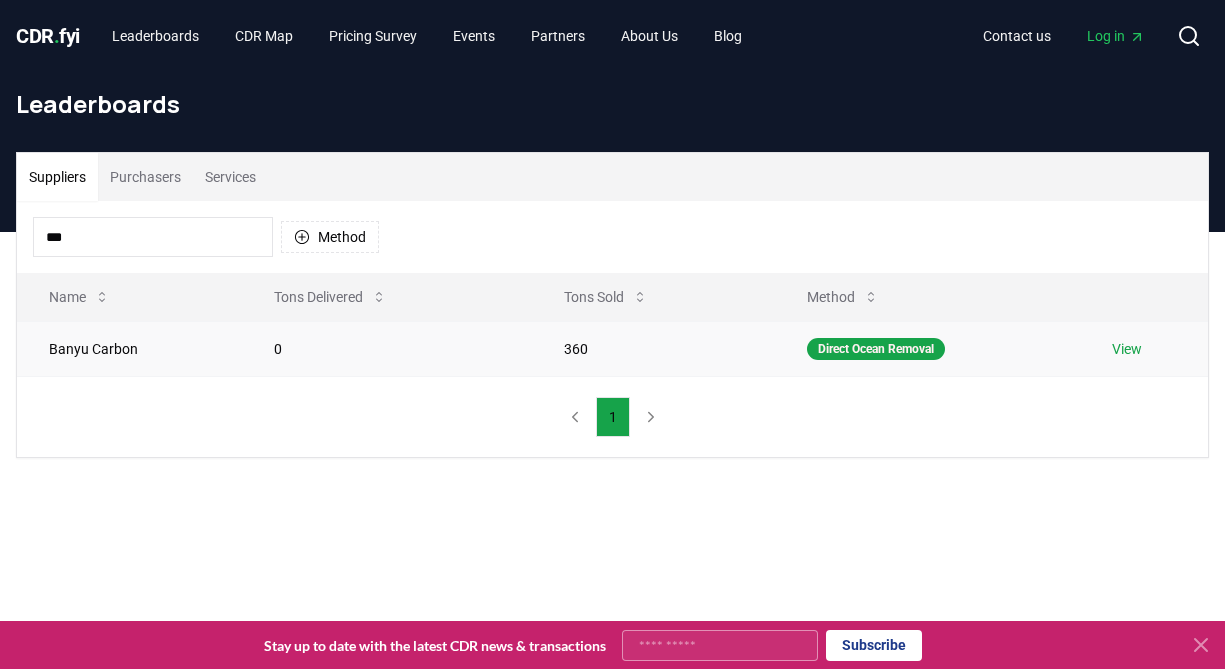 click on "View" at bounding box center (1127, 349) 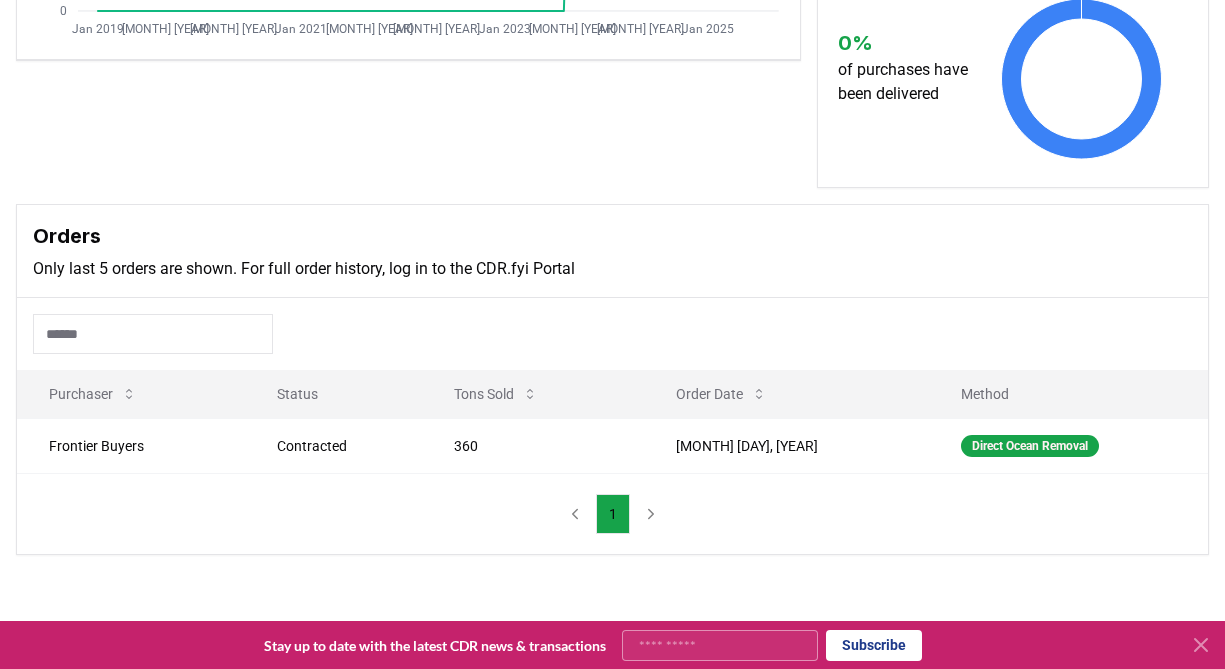 scroll, scrollTop: 516, scrollLeft: 0, axis: vertical 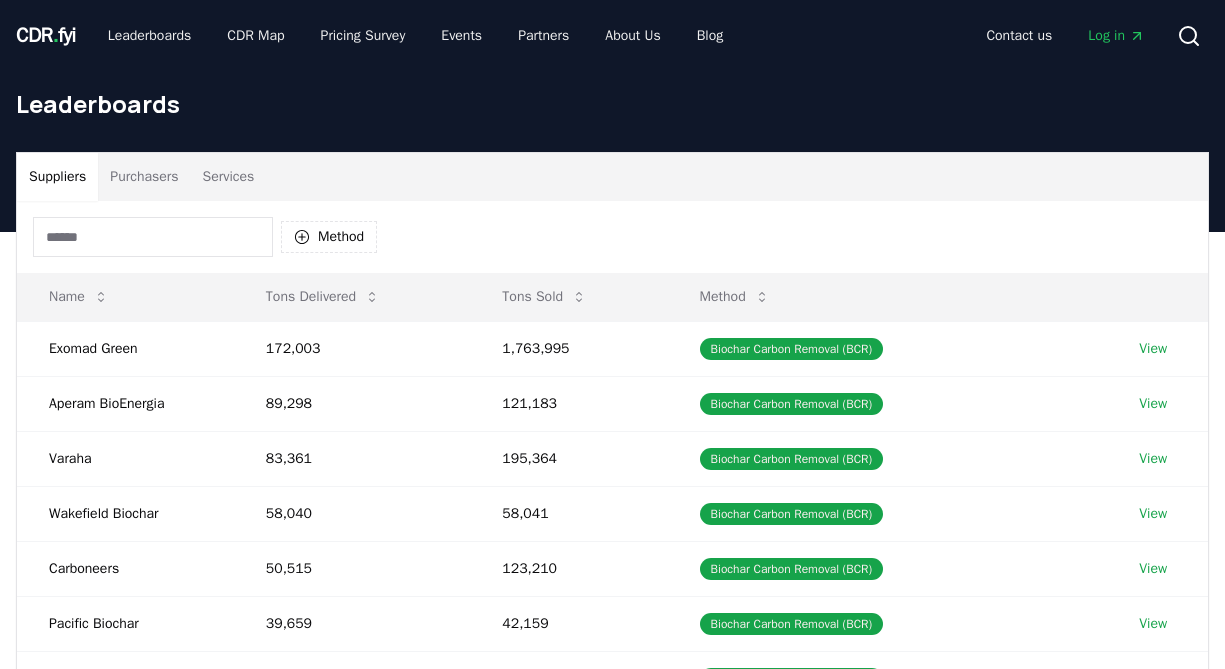click at bounding box center [153, 237] 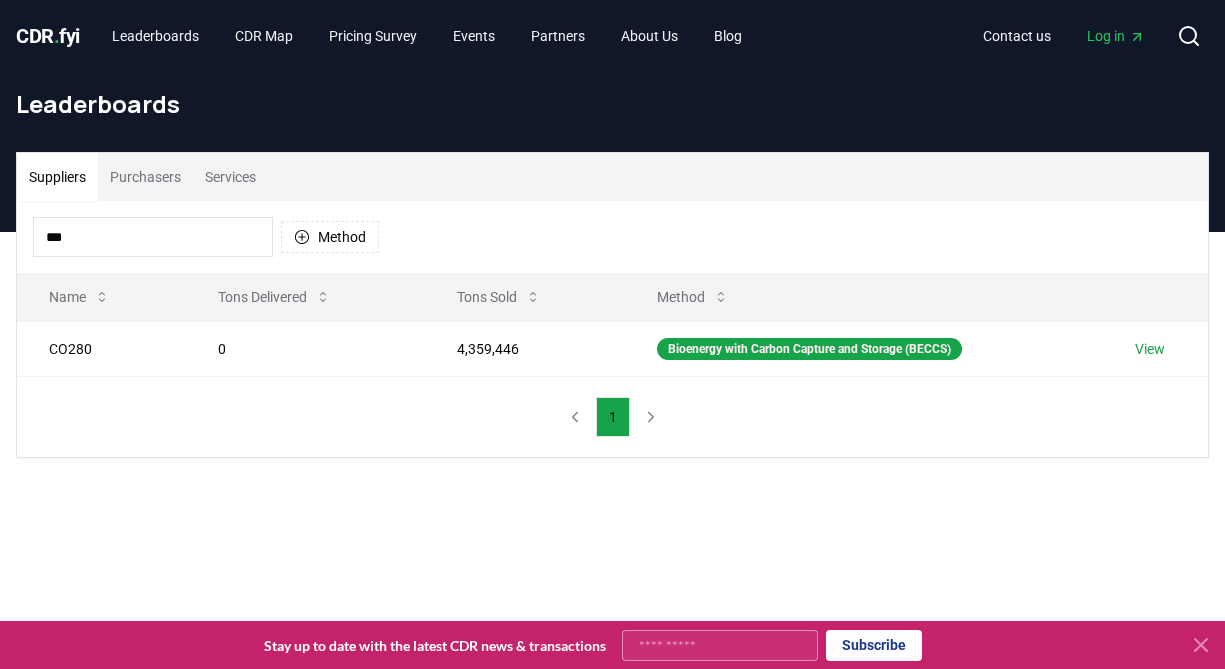 drag, startPoint x: 156, startPoint y: 239, endPoint x: -14, endPoint y: 239, distance: 170 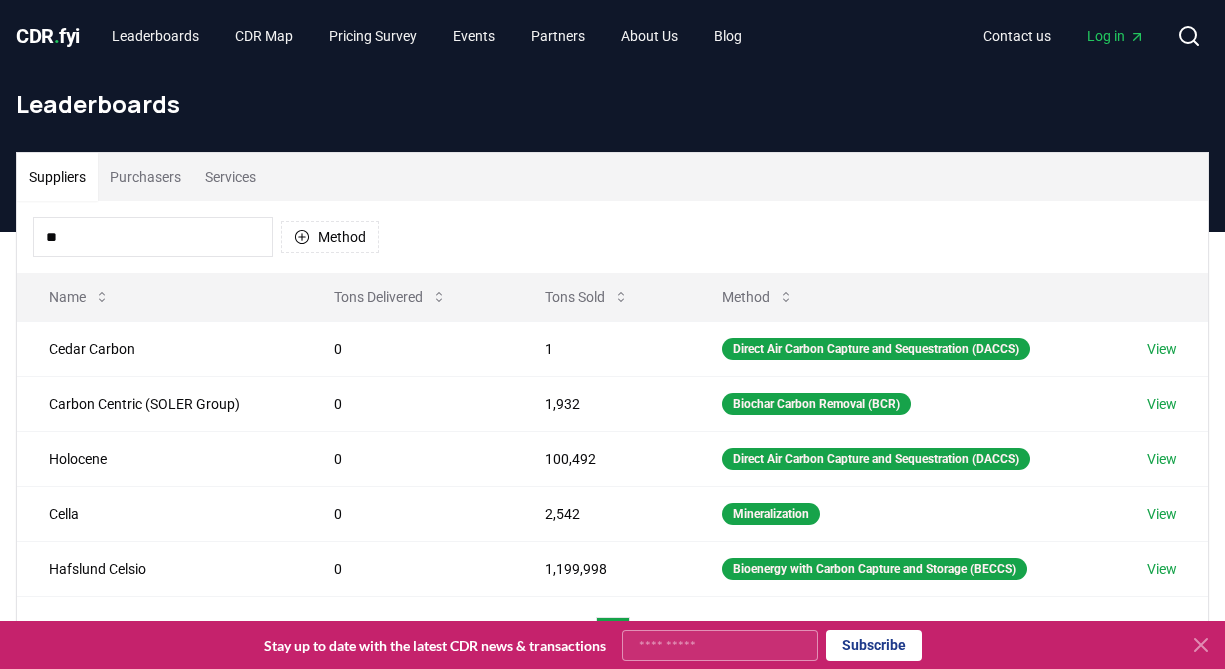 type on "*" 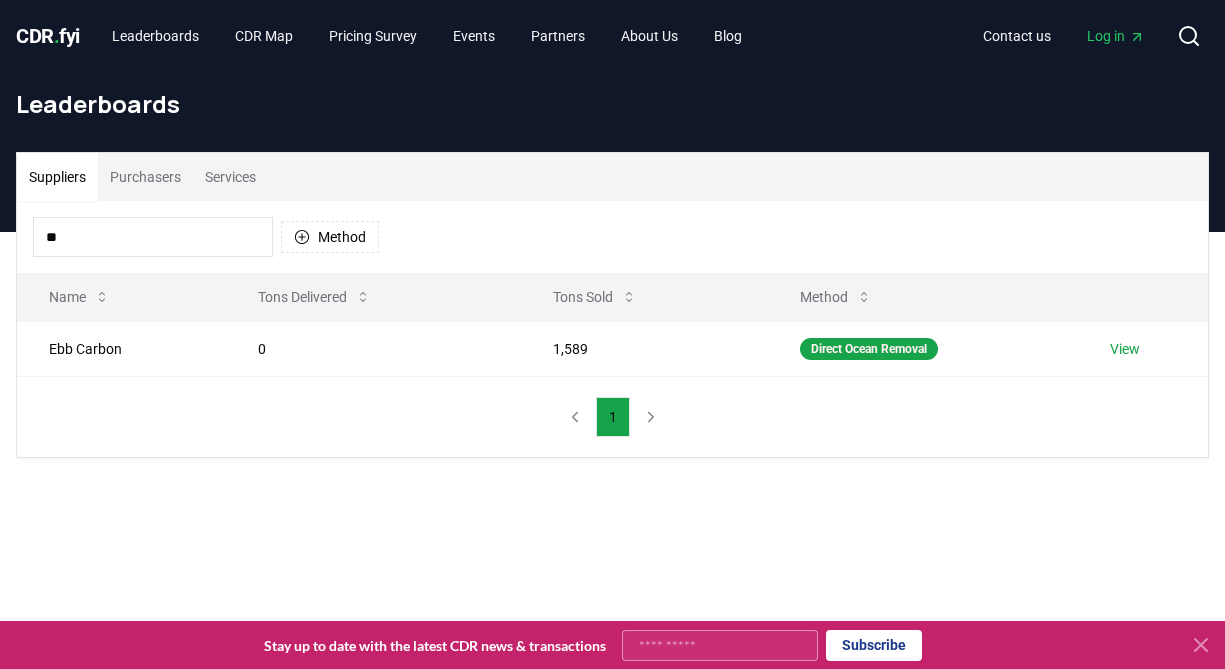 type on "*" 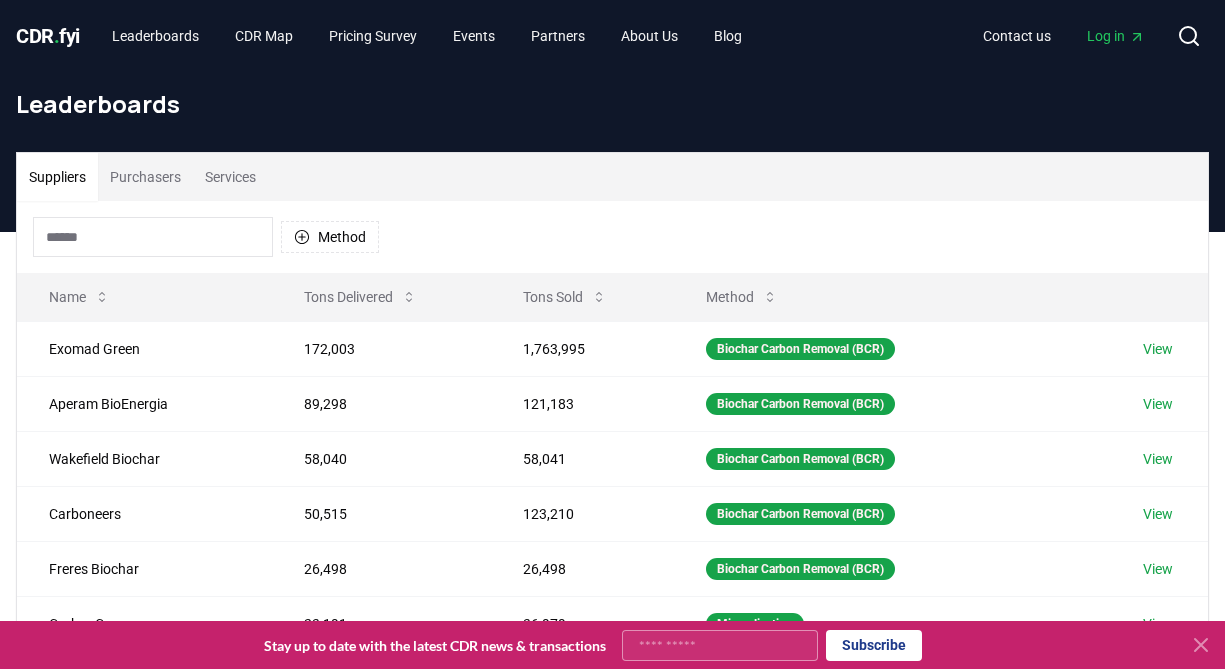 type on "*" 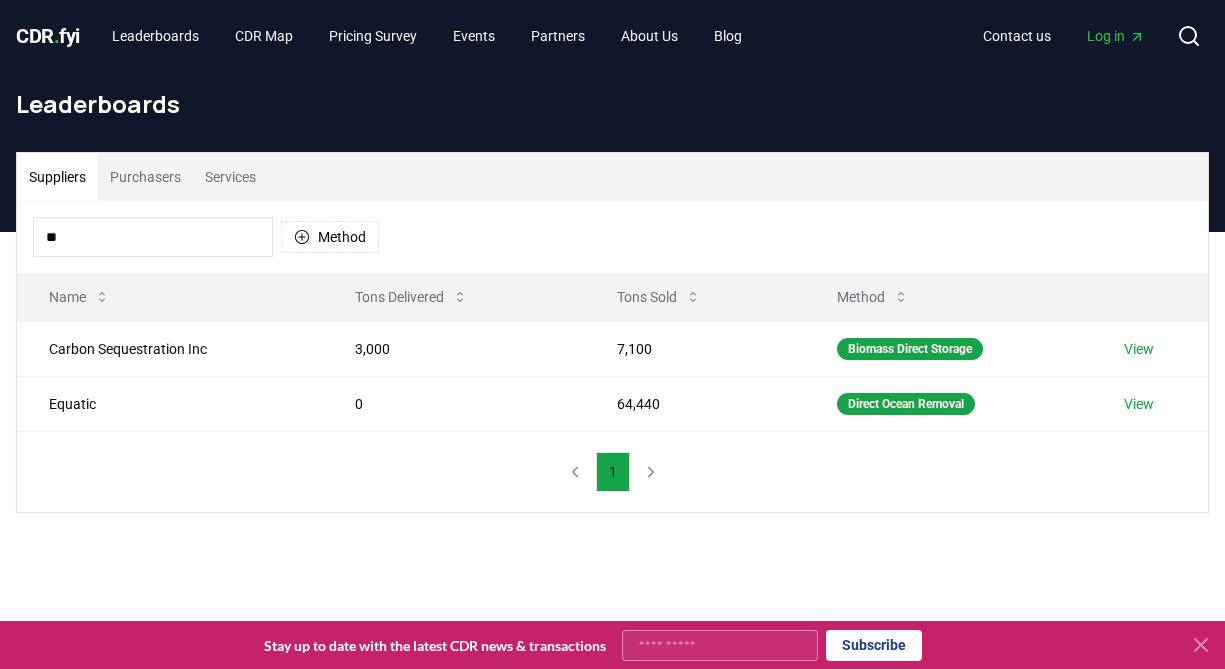 type on "*" 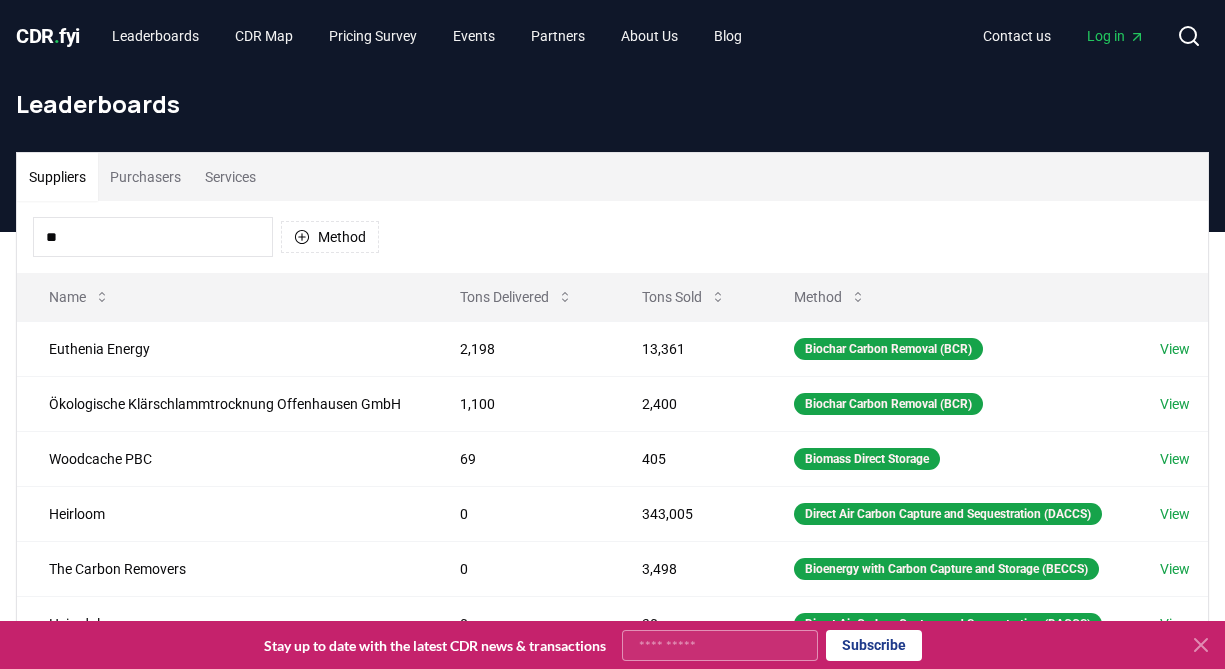 type on "*" 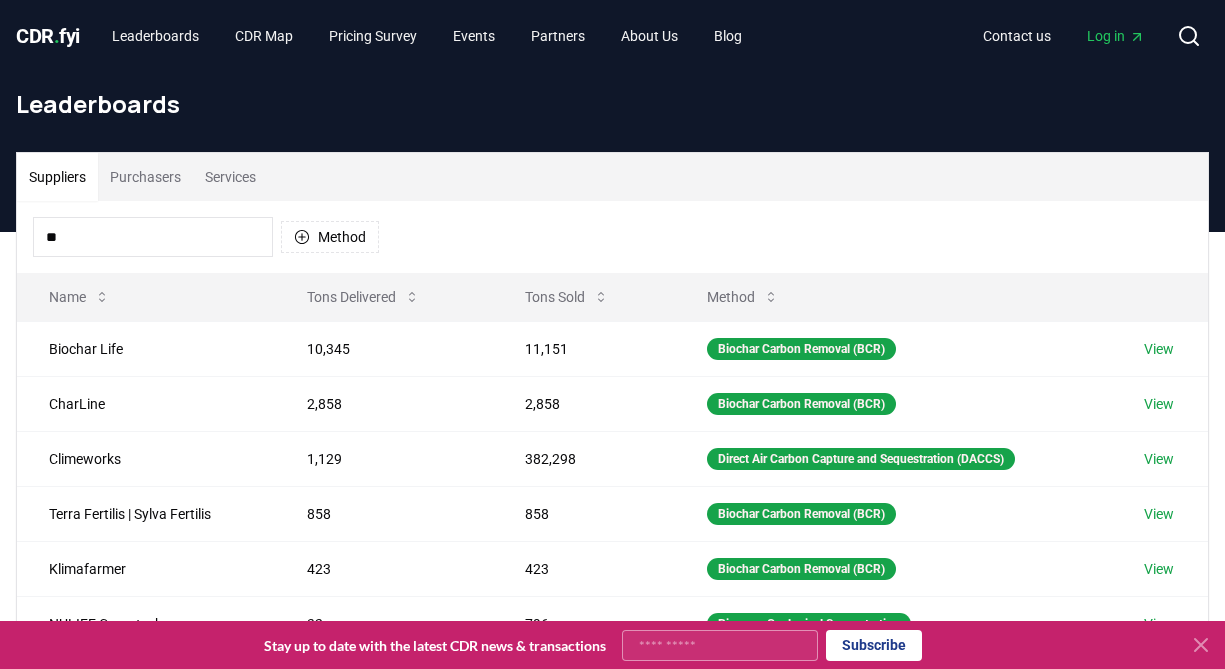 type on "*" 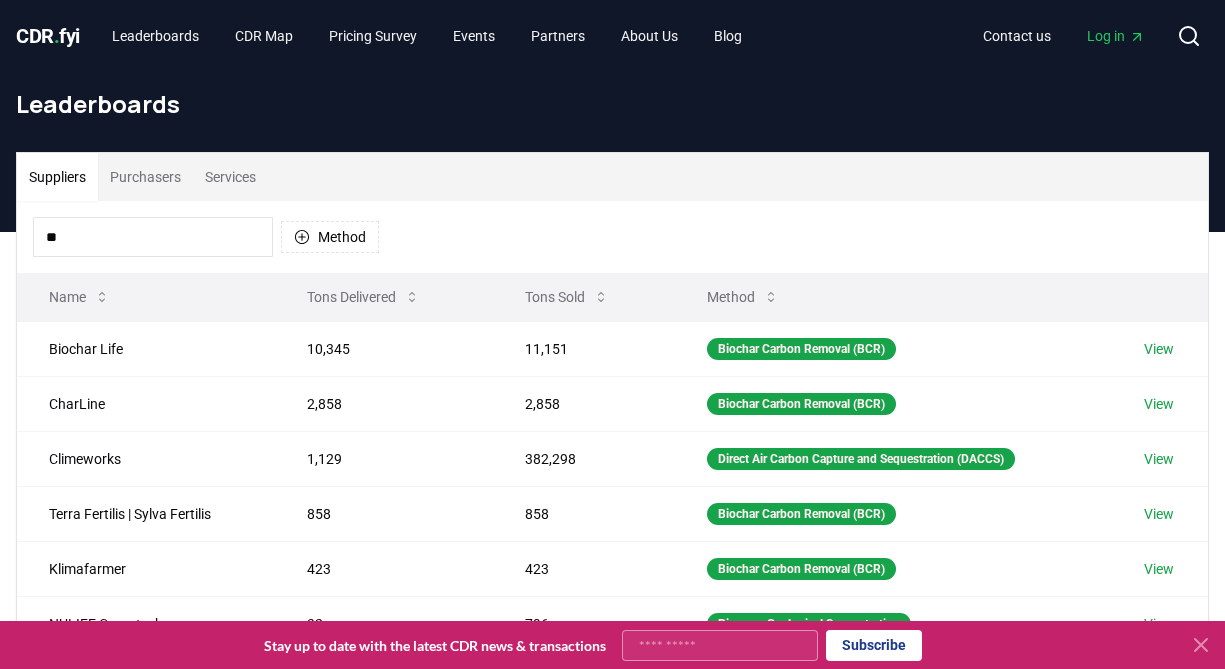 type on "*" 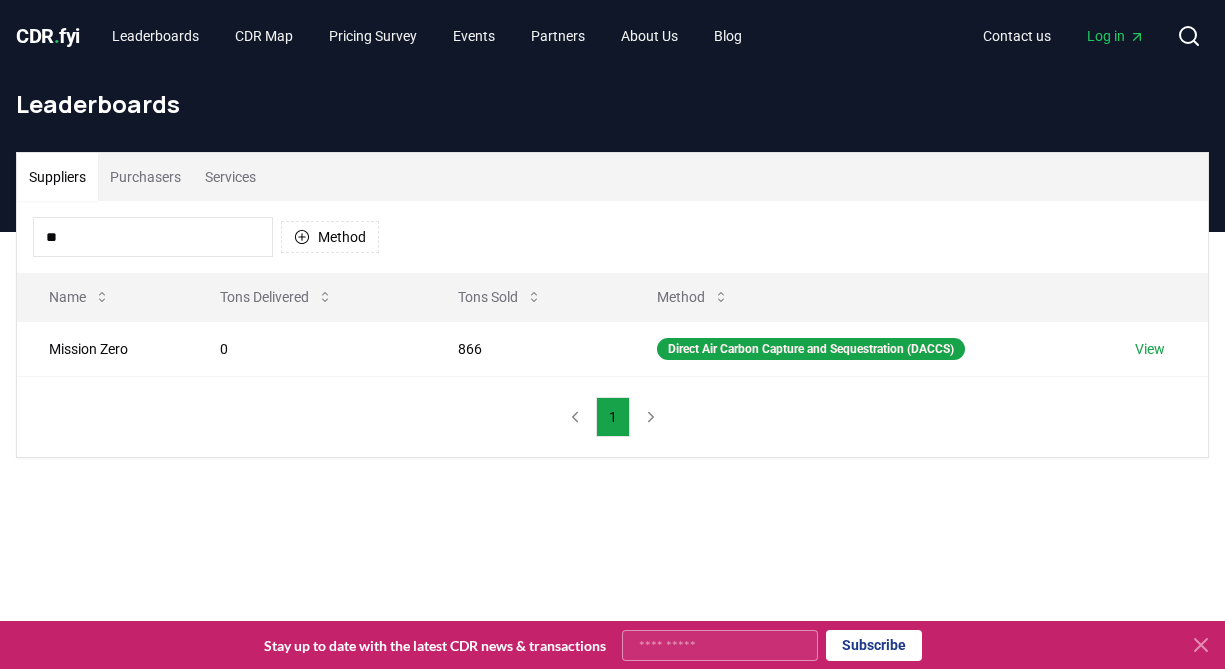 type on "*" 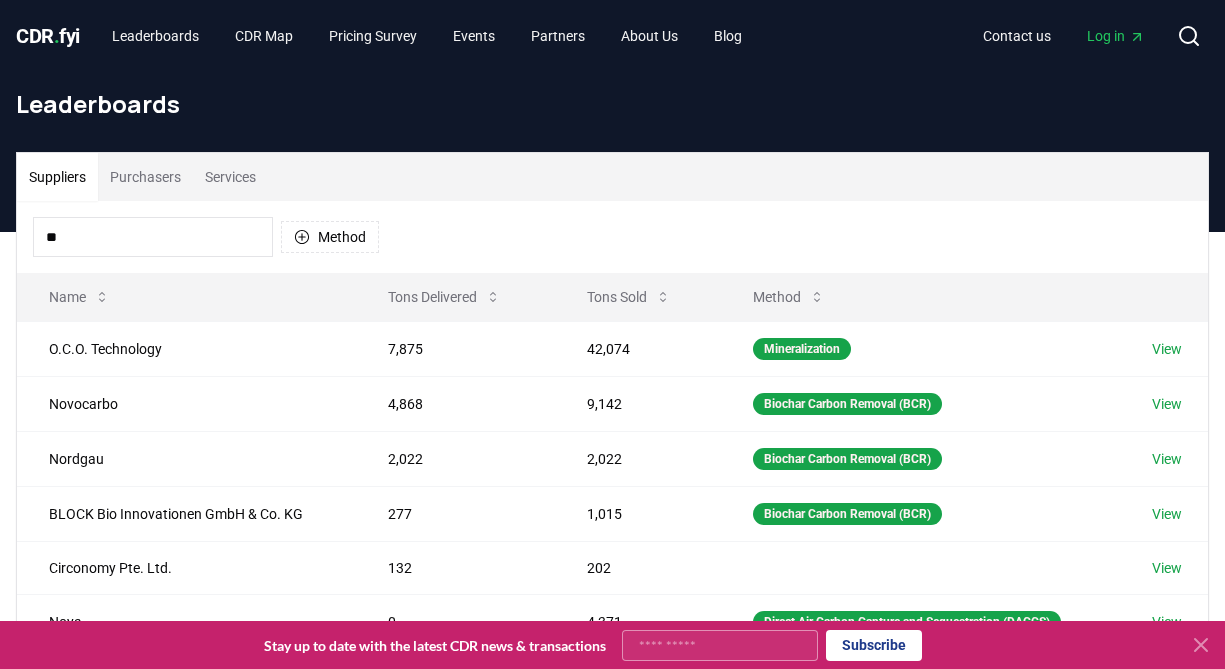 type on "*" 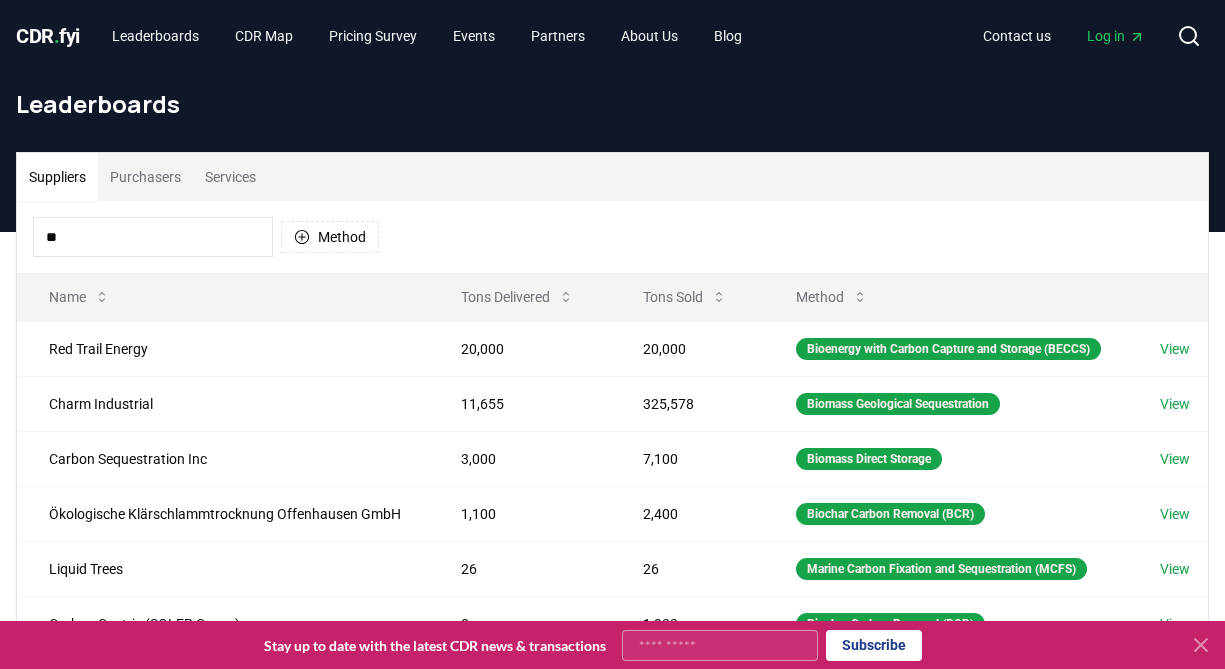 type on "*" 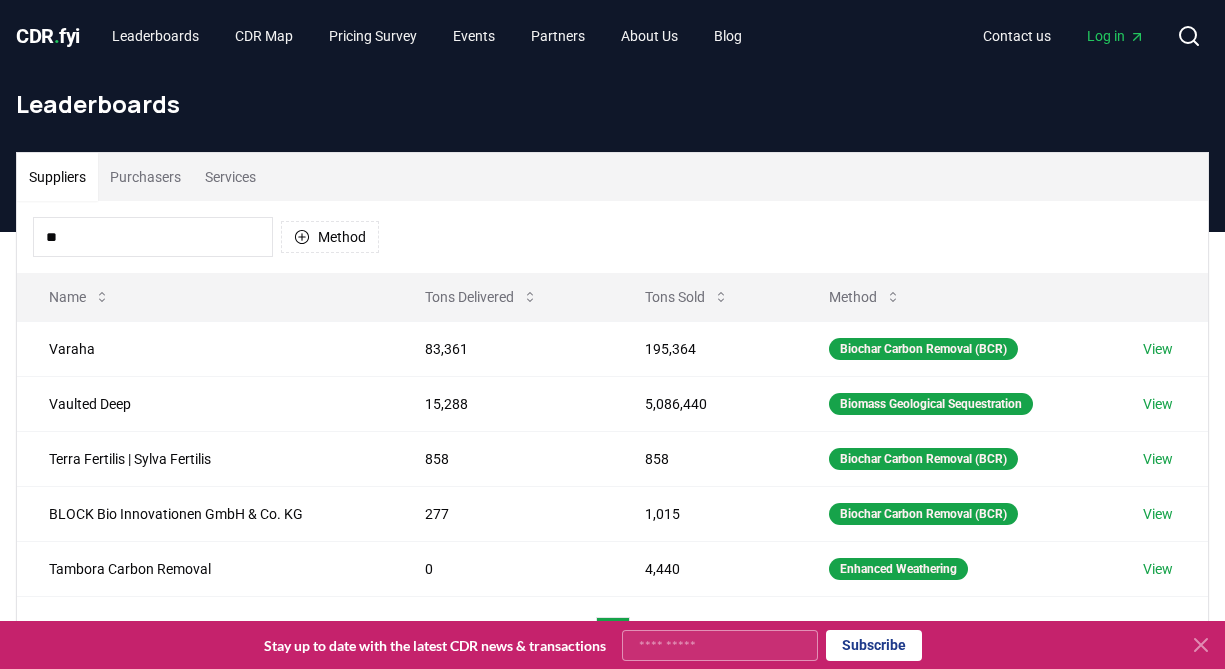 type on "*" 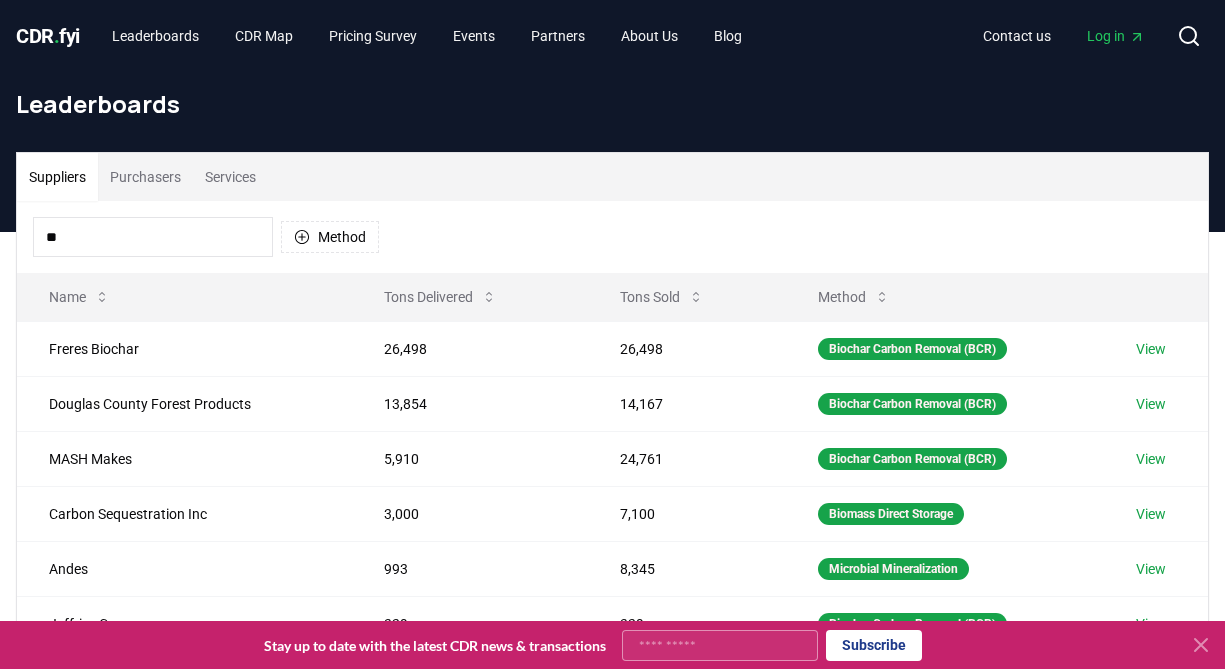 type on "*" 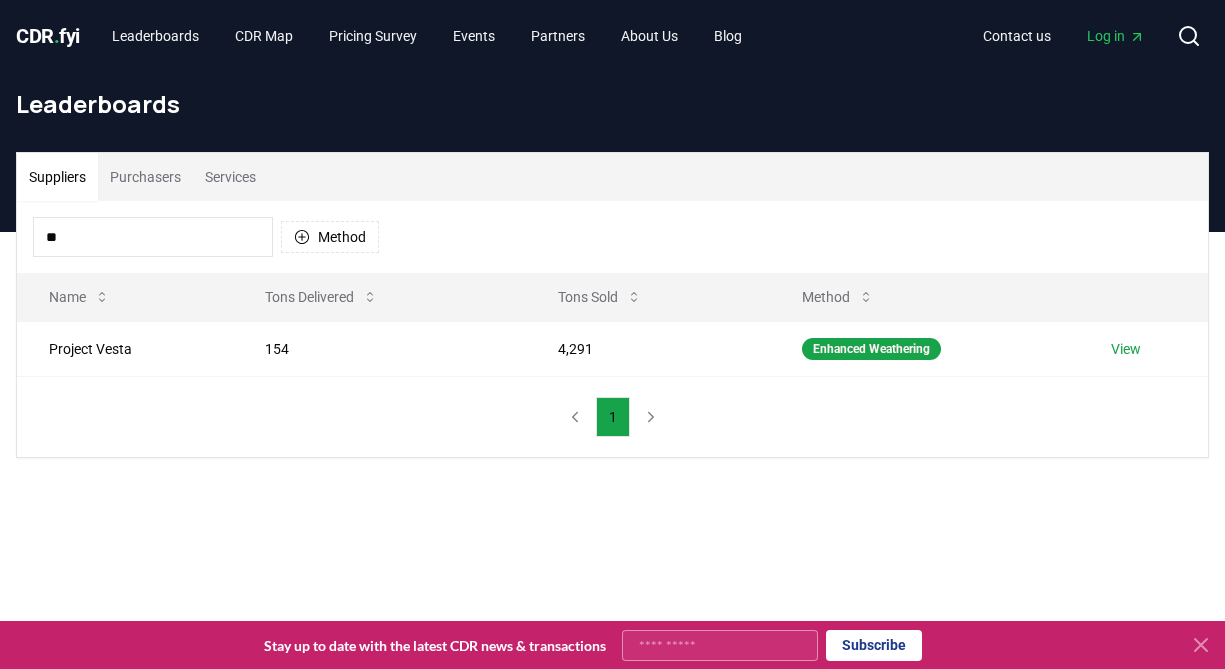 type on "*" 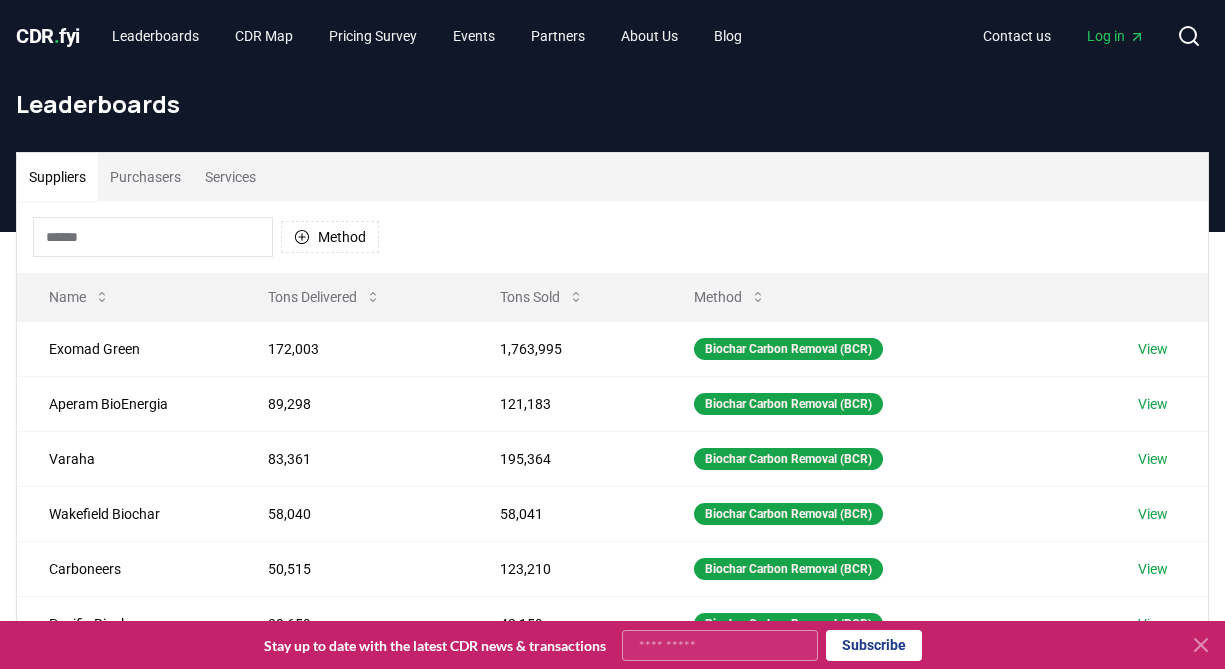click on "Method" at bounding box center (612, 237) 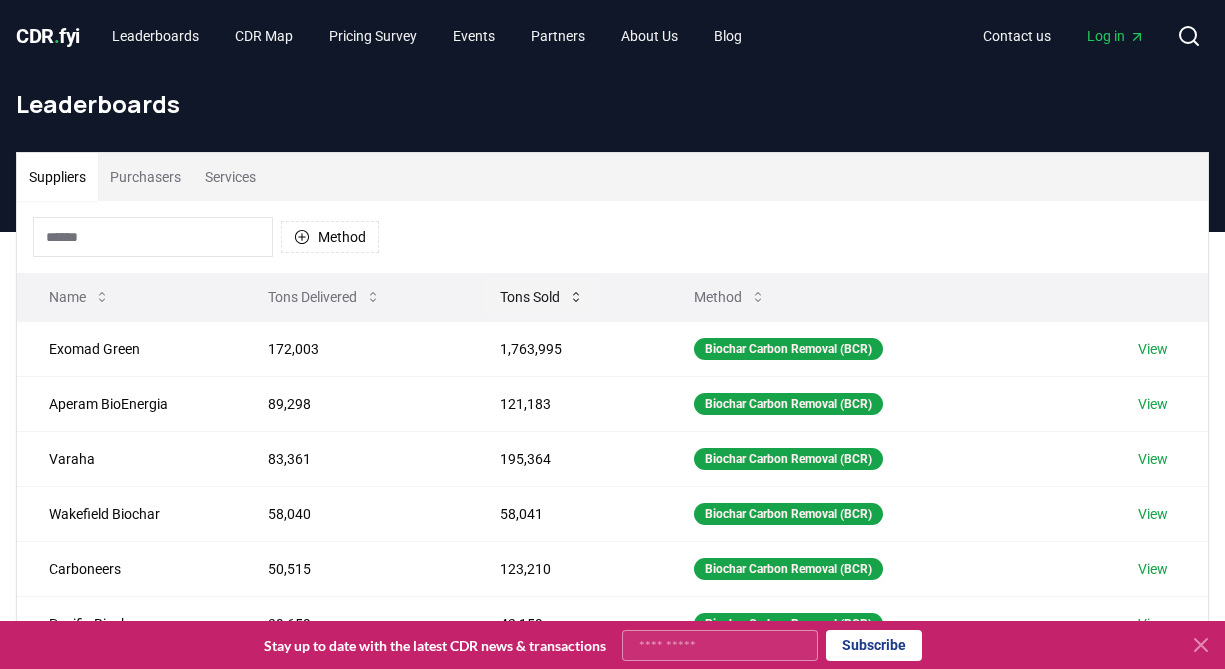 click 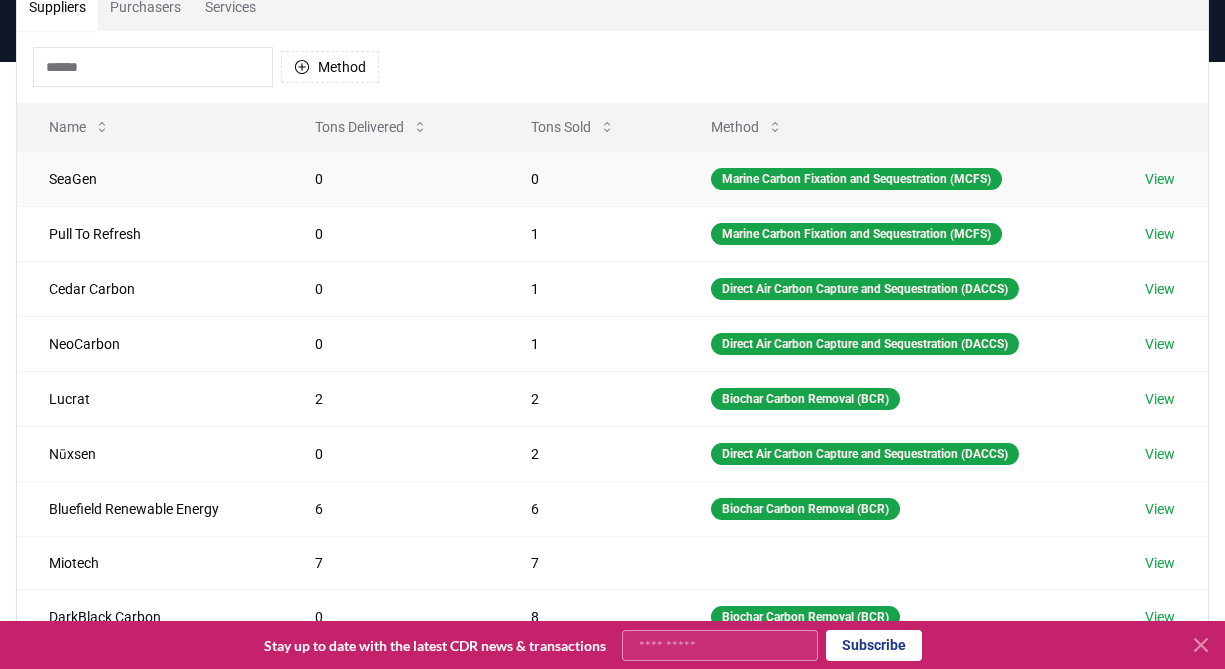 scroll, scrollTop: 172, scrollLeft: 0, axis: vertical 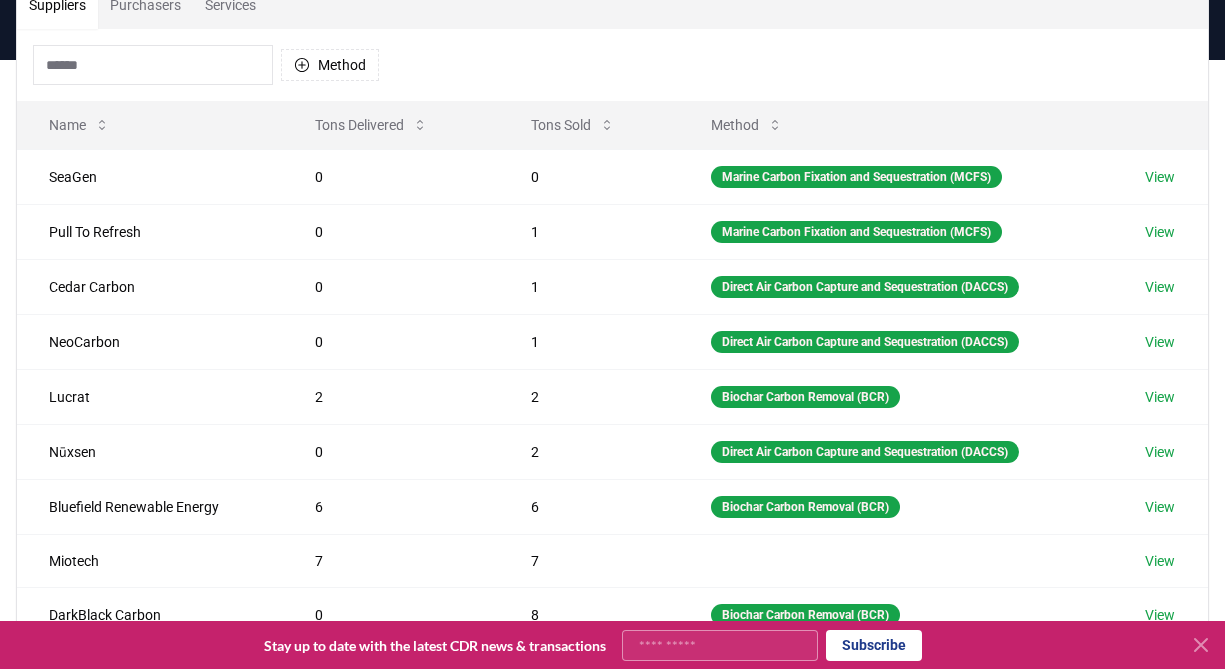 click 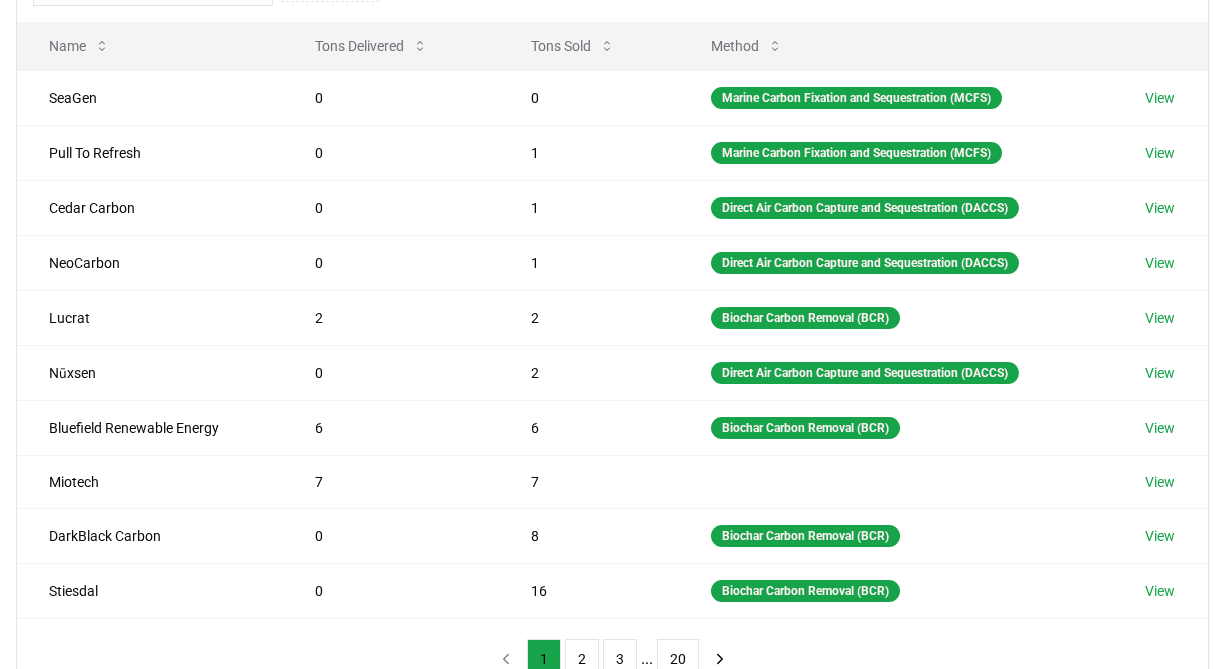 scroll, scrollTop: 0, scrollLeft: 0, axis: both 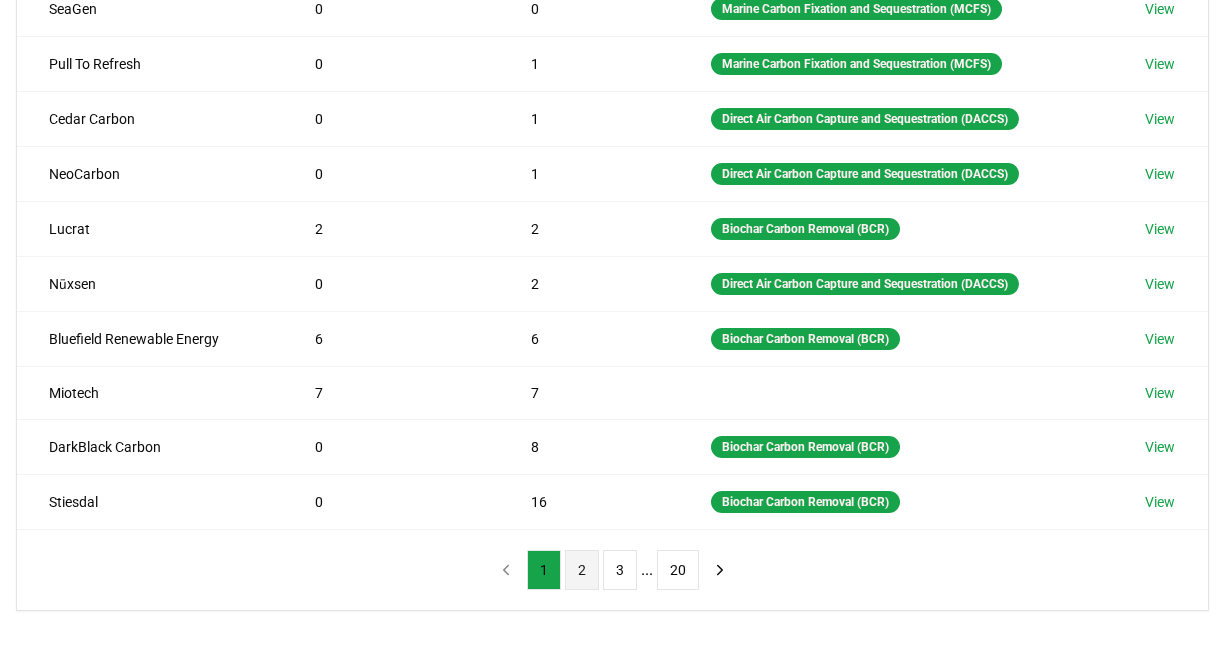 click on "2" at bounding box center [582, 570] 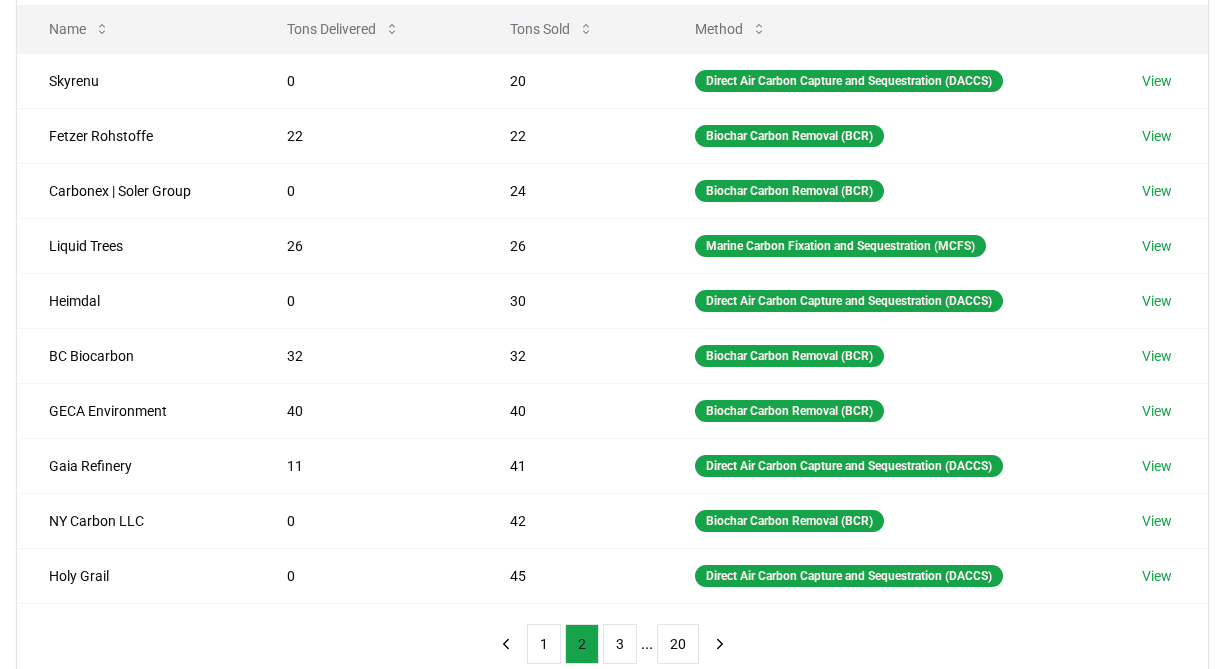 scroll, scrollTop: 272, scrollLeft: 0, axis: vertical 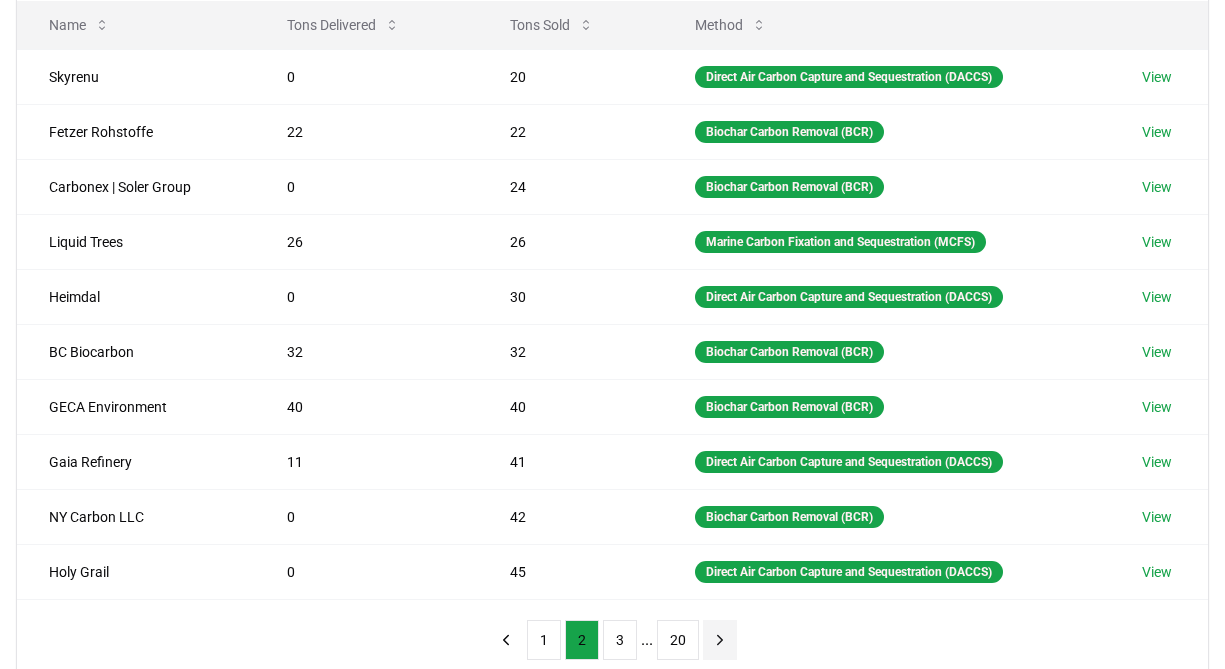click 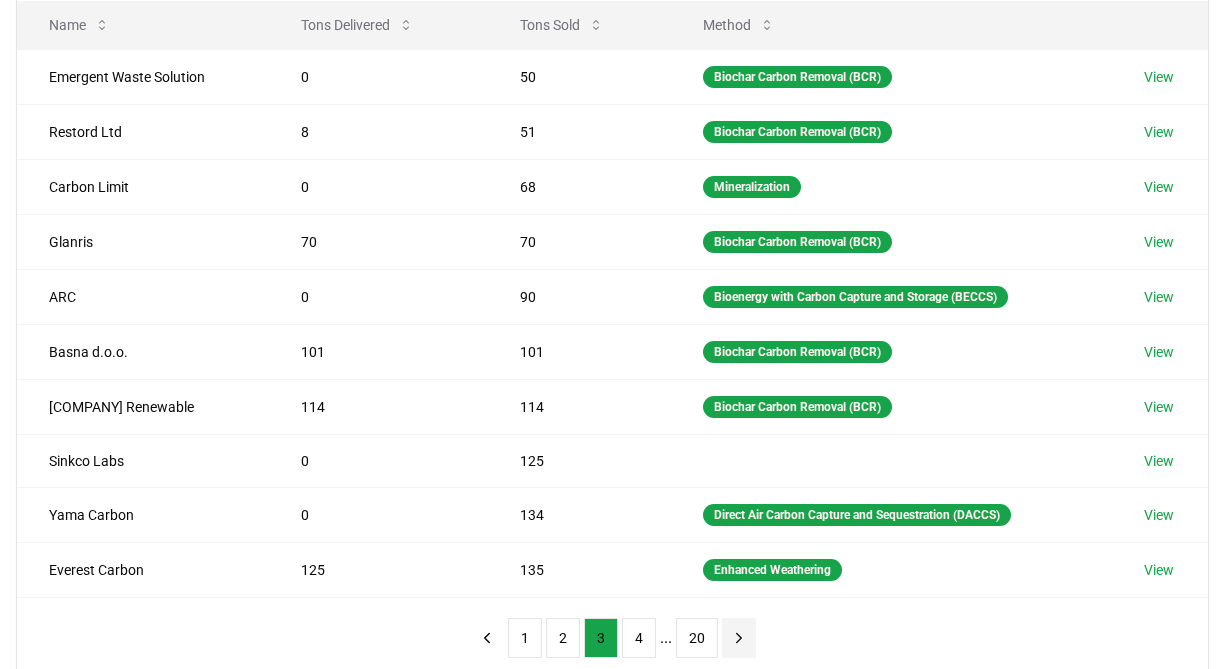 click 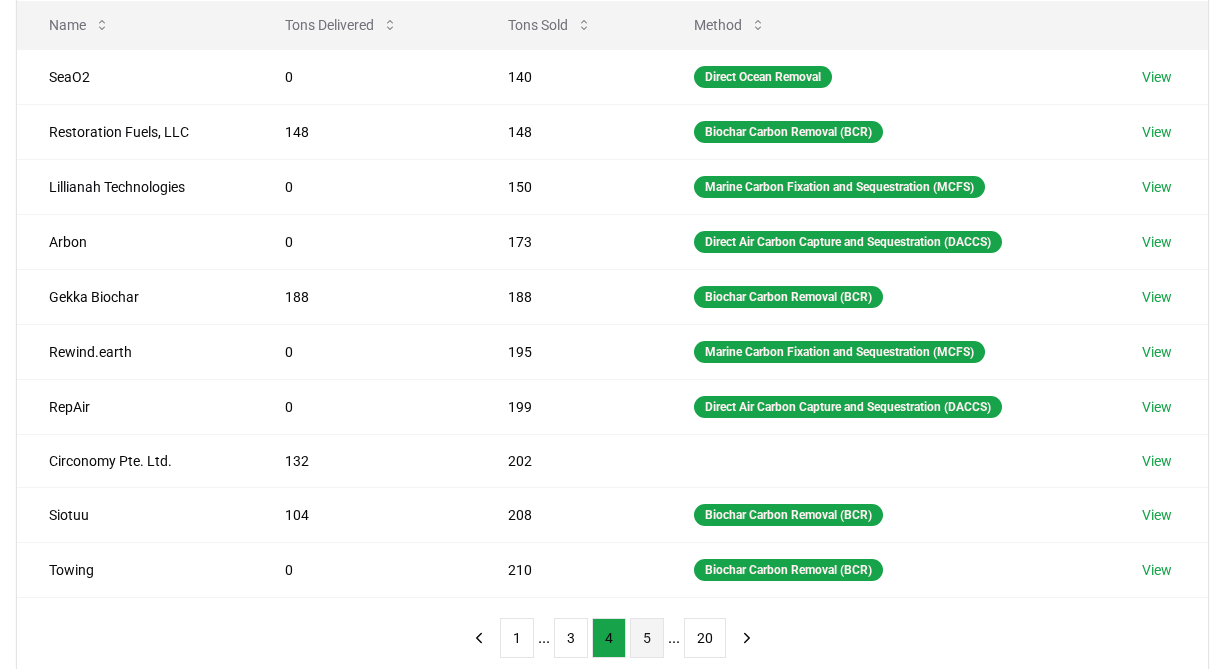 click on "5" at bounding box center (647, 638) 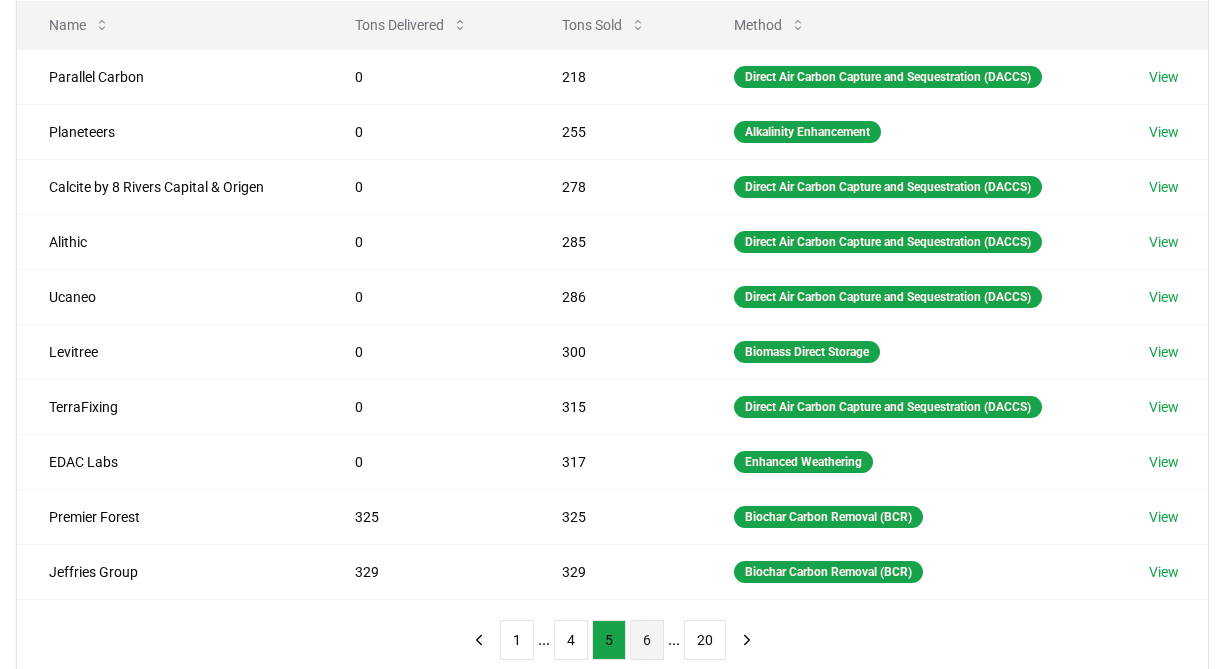 click on "6" at bounding box center [647, 640] 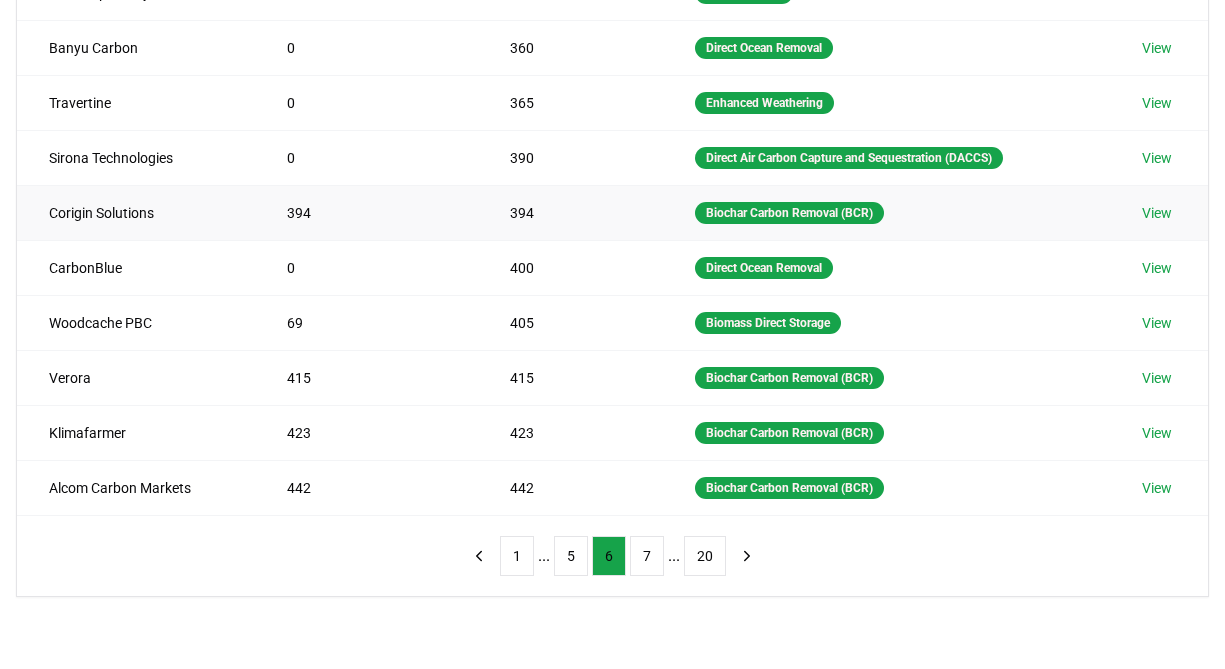scroll, scrollTop: 369, scrollLeft: 0, axis: vertical 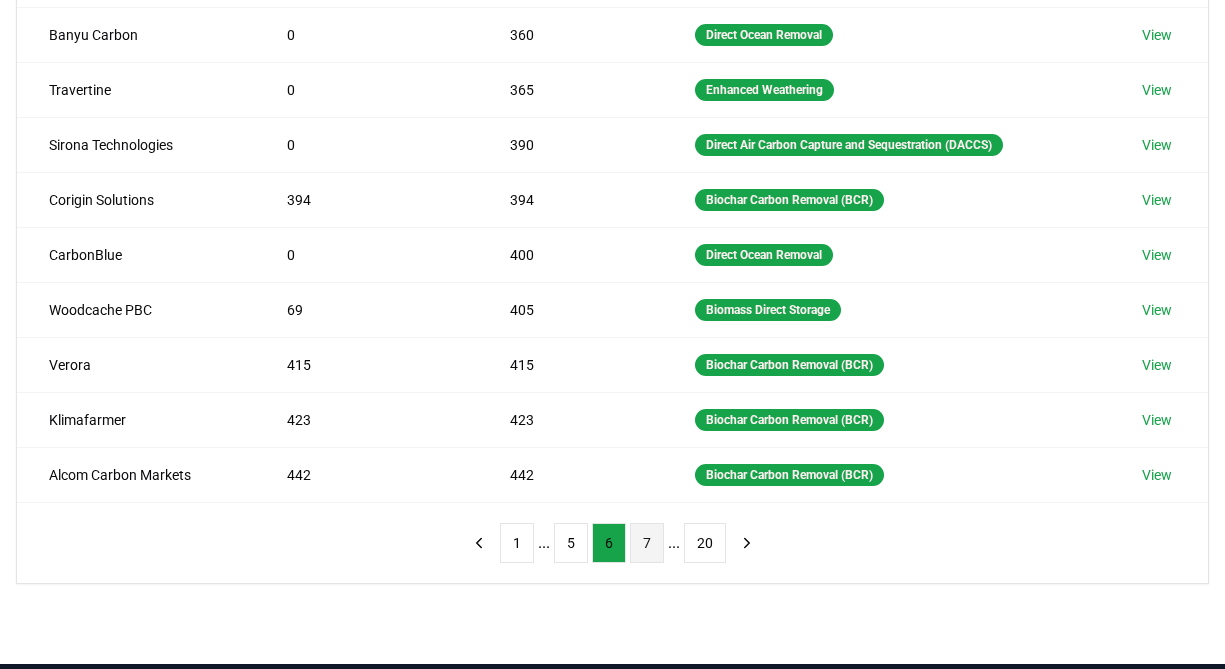 click on "7" at bounding box center (647, 543) 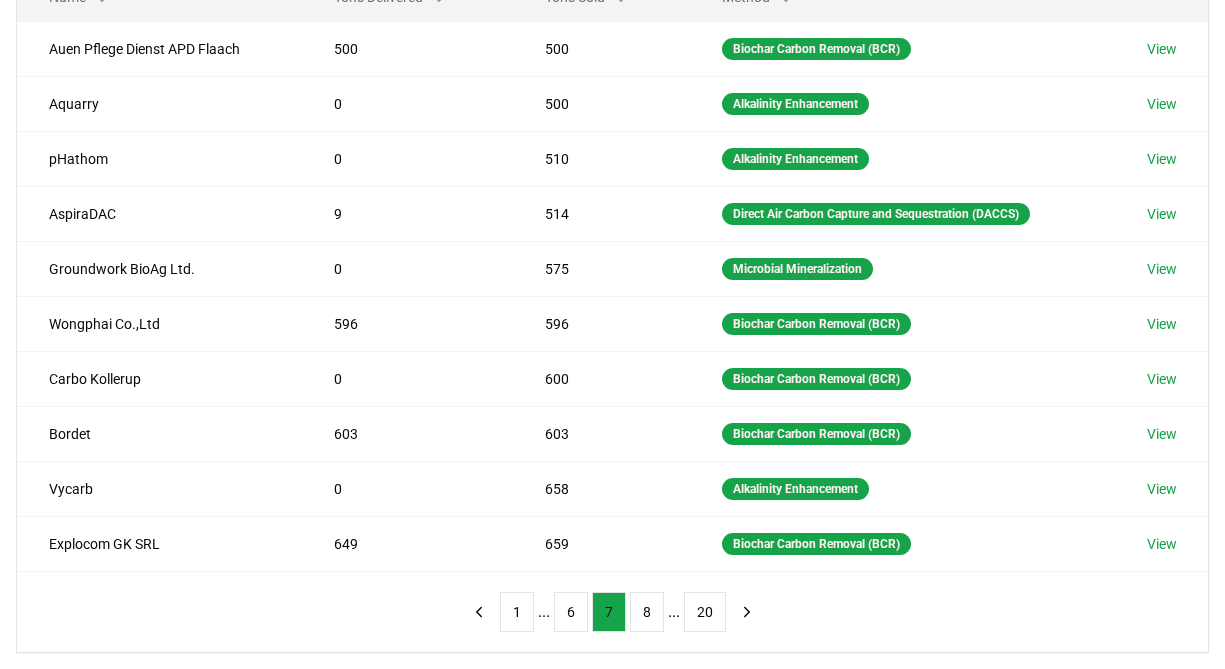 scroll, scrollTop: 285, scrollLeft: 0, axis: vertical 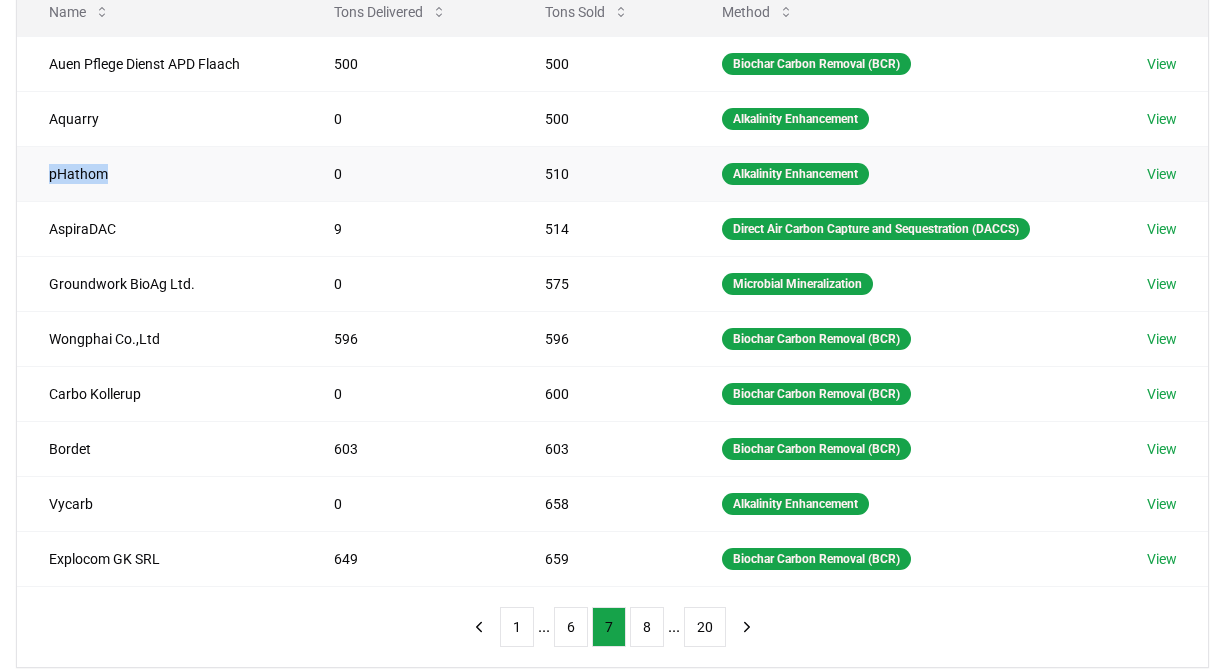 drag, startPoint x: 112, startPoint y: 173, endPoint x: 42, endPoint y: 171, distance: 70.028564 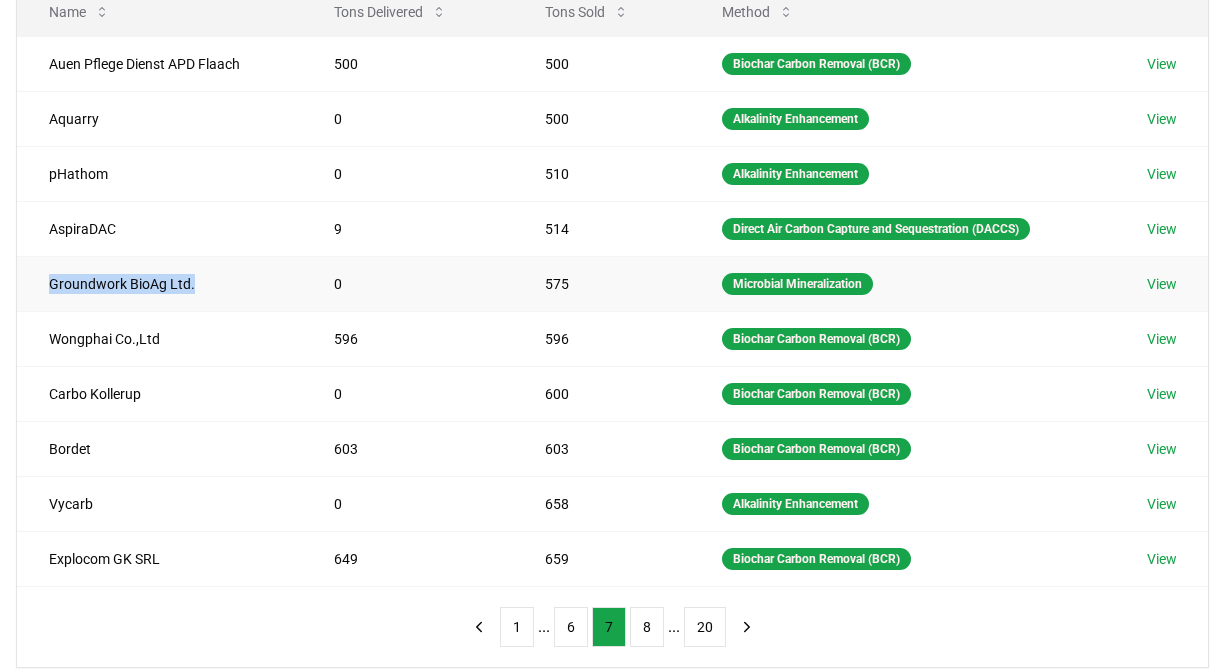 copy on "Groundwork BioAg Ltd." 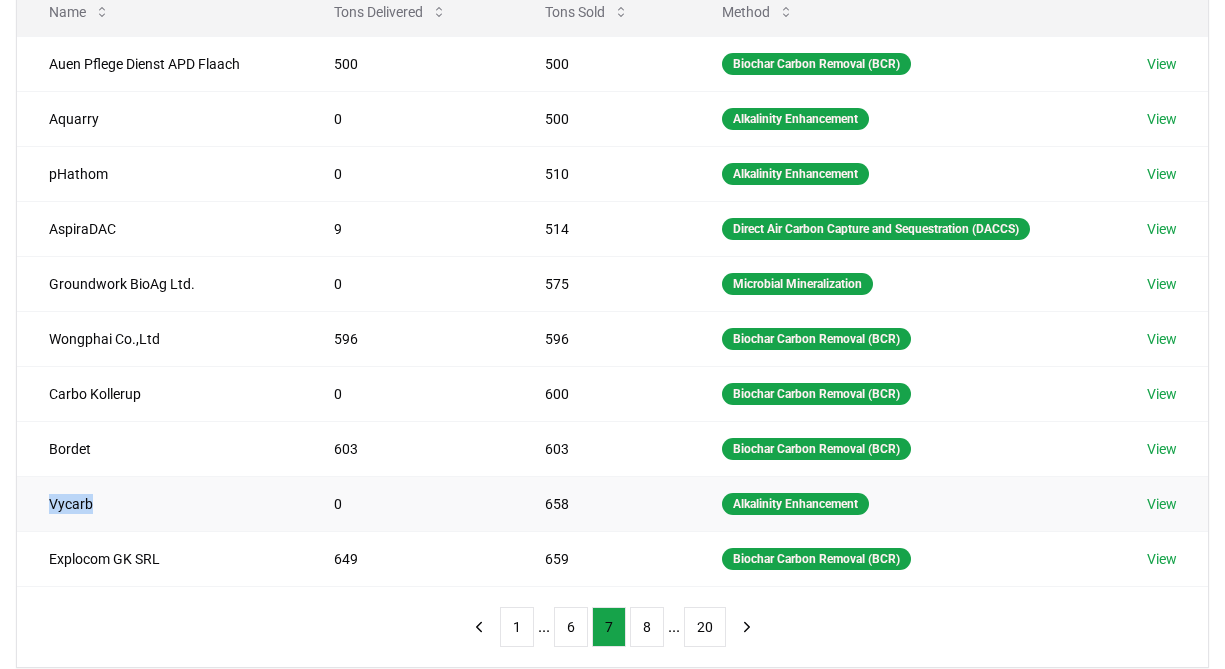 drag, startPoint x: 163, startPoint y: 507, endPoint x: 30, endPoint y: 506, distance: 133.00375 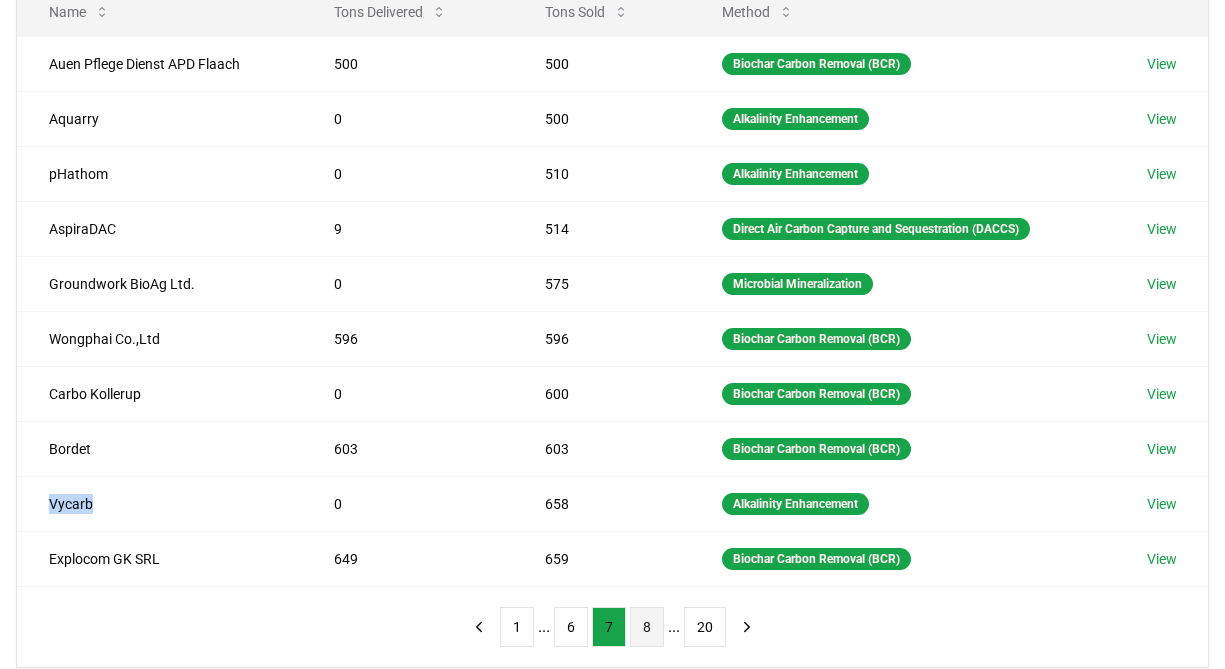 click on "8" at bounding box center [647, 627] 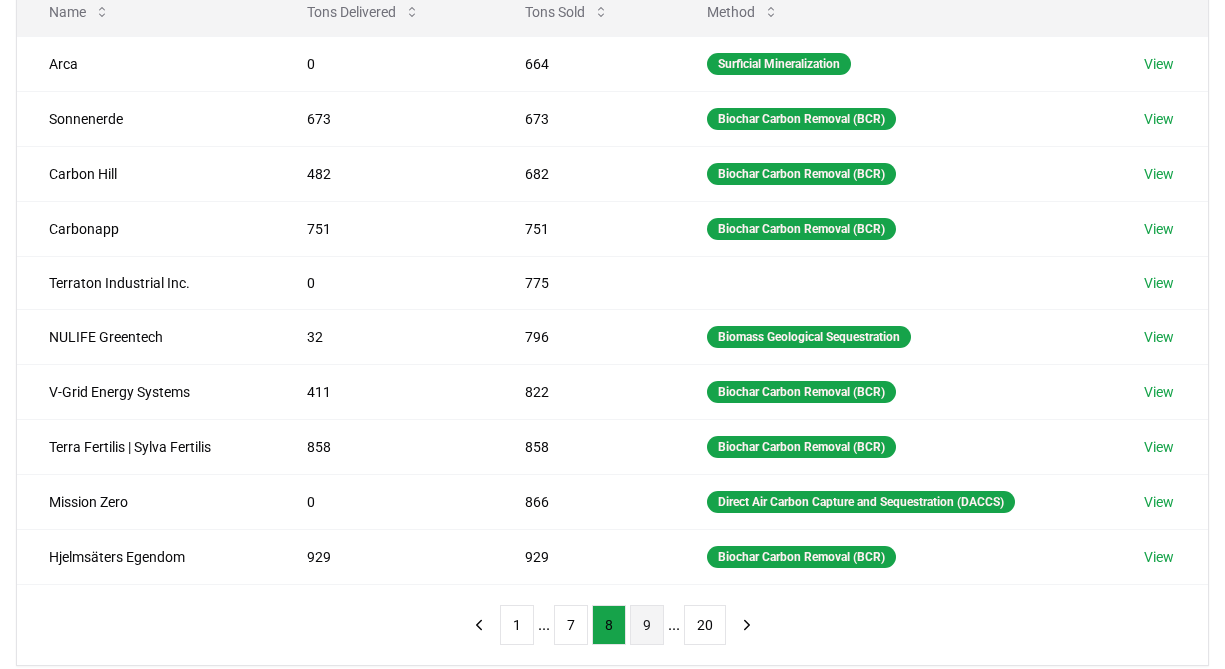 click on "9" at bounding box center (647, 625) 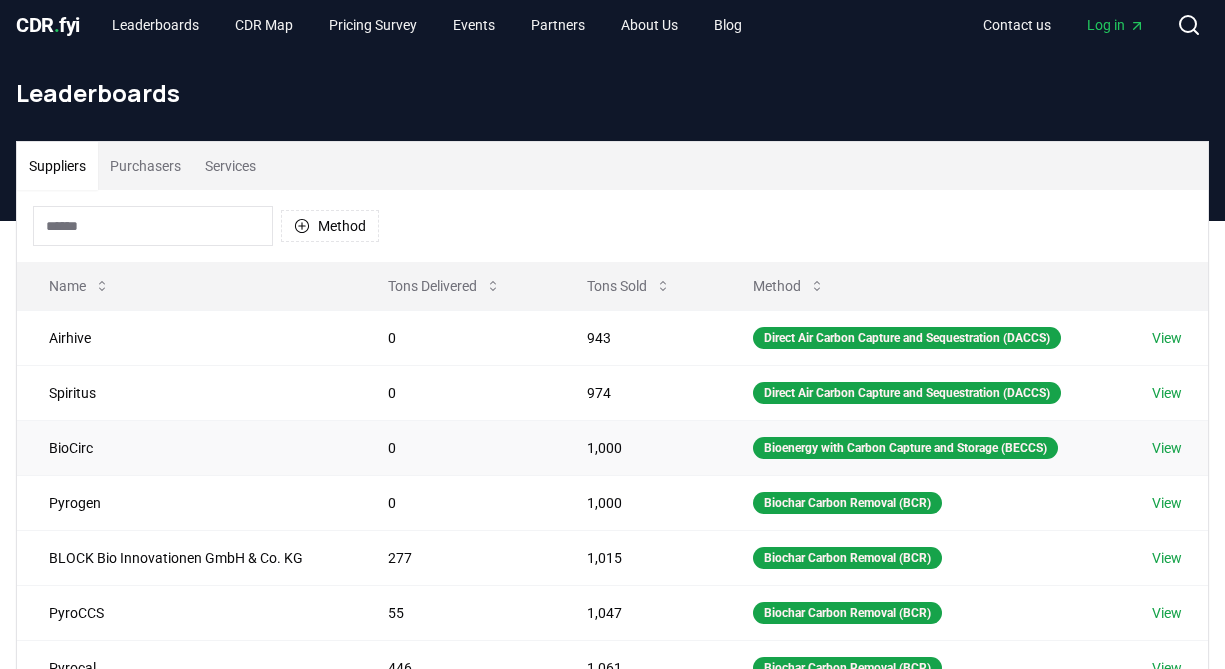 scroll, scrollTop: 0, scrollLeft: 0, axis: both 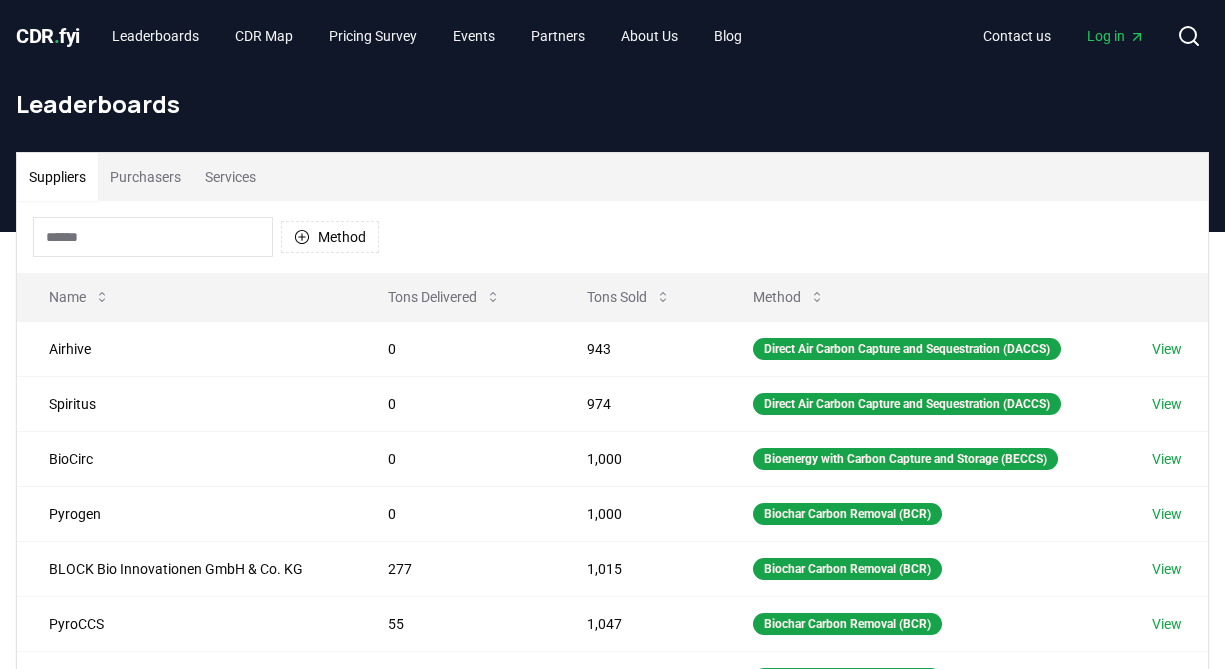 click at bounding box center (153, 237) 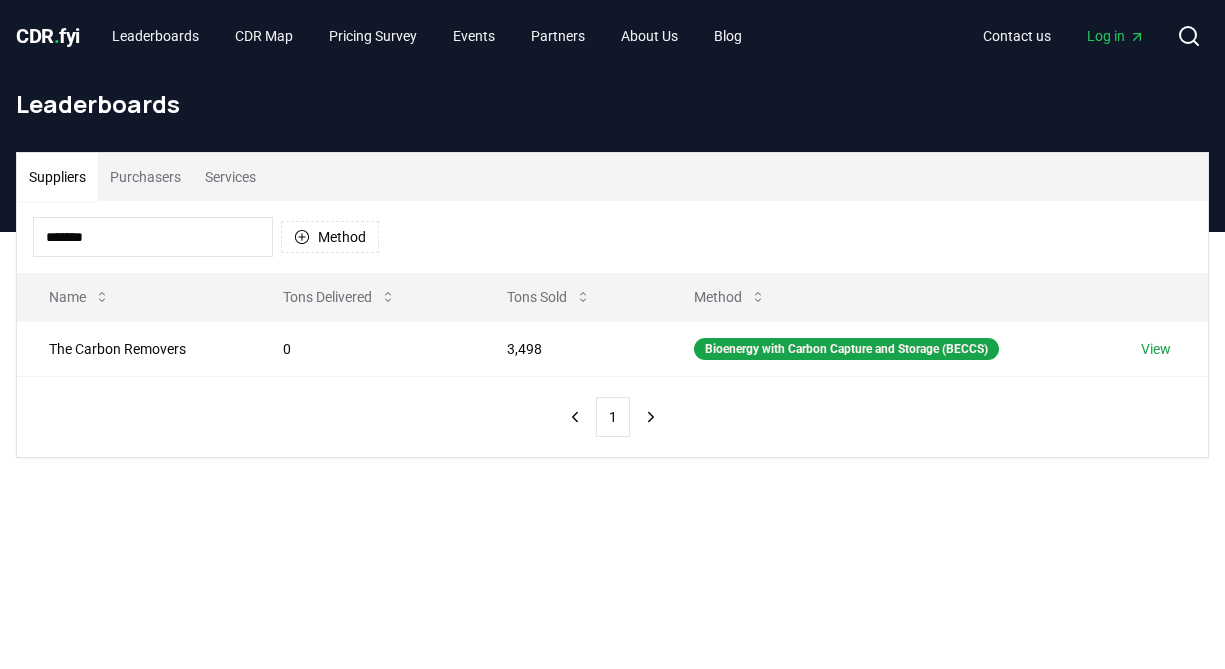 scroll, scrollTop: 1, scrollLeft: 0, axis: vertical 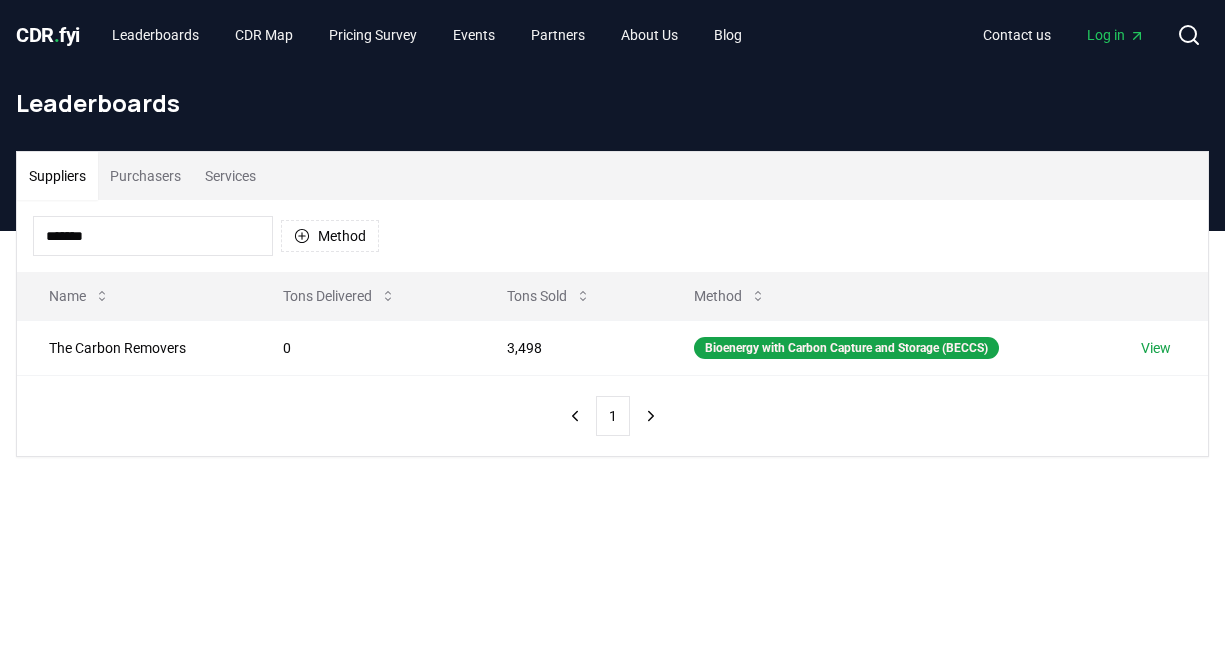 drag, startPoint x: 126, startPoint y: 240, endPoint x: 36, endPoint y: 237, distance: 90.04999 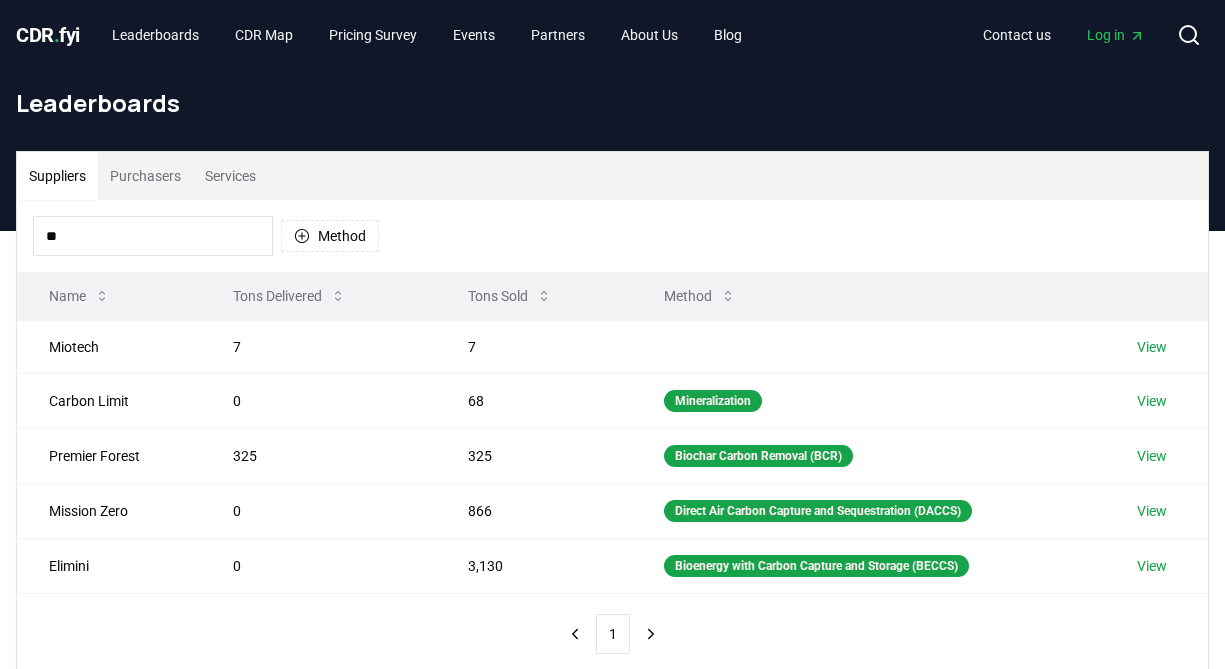 type on "*" 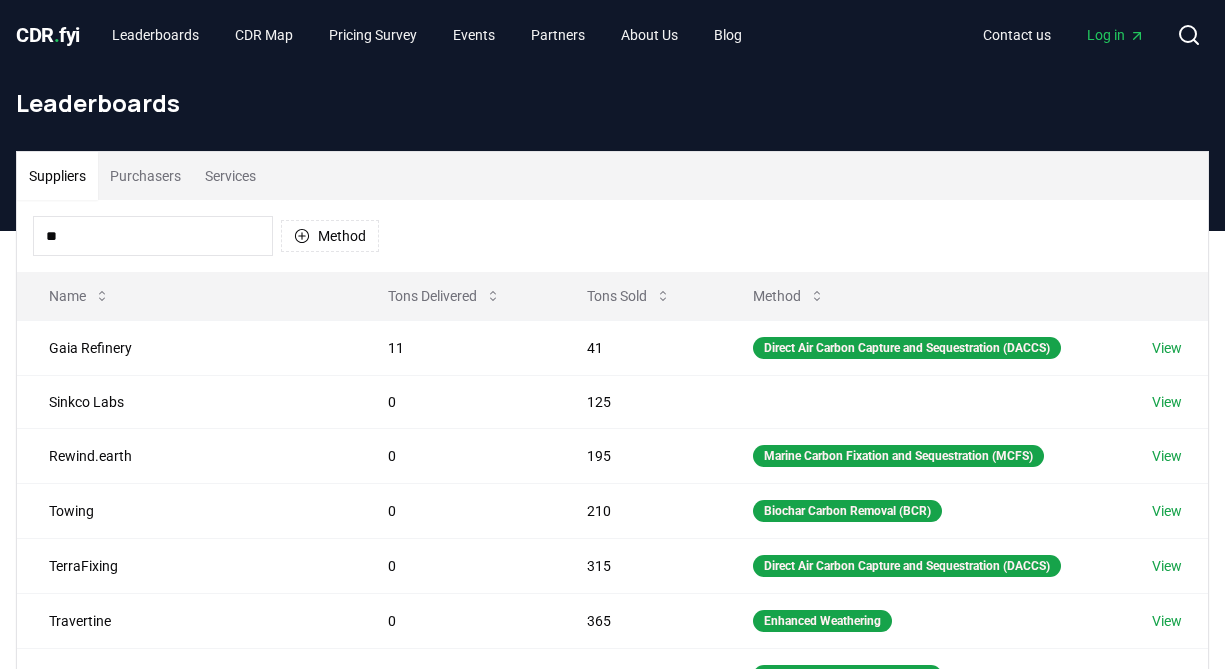 type on "*" 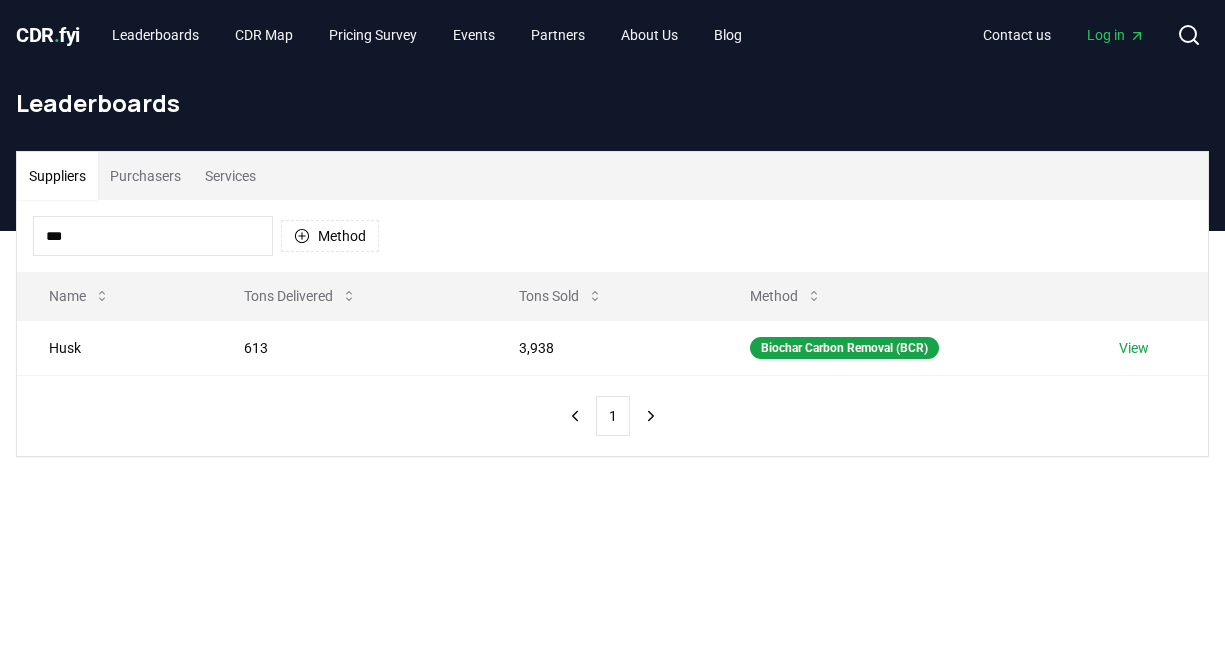 drag, startPoint x: 137, startPoint y: 227, endPoint x: -28, endPoint y: 225, distance: 165.01212 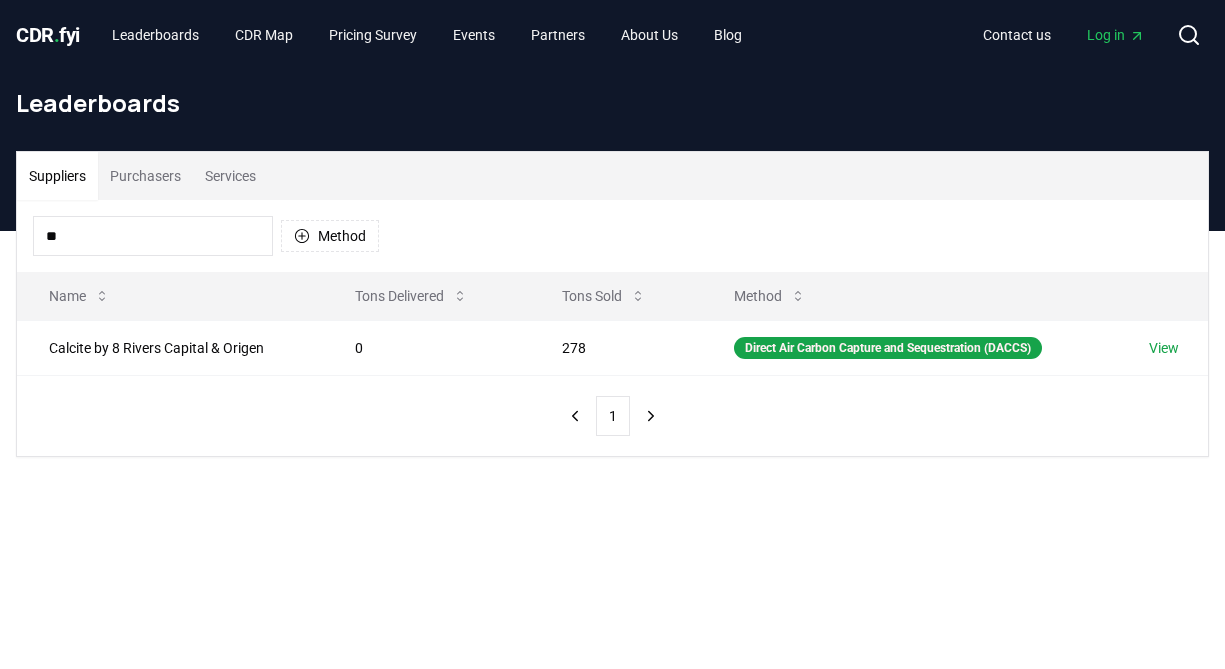 type on "*" 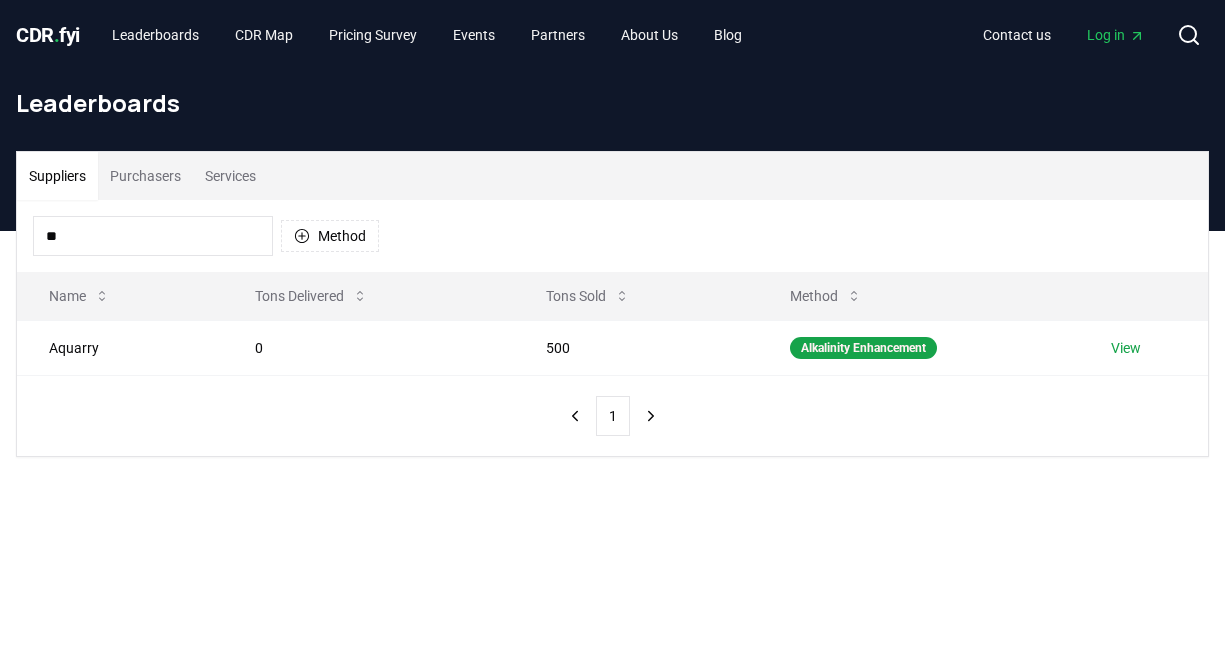 type on "*" 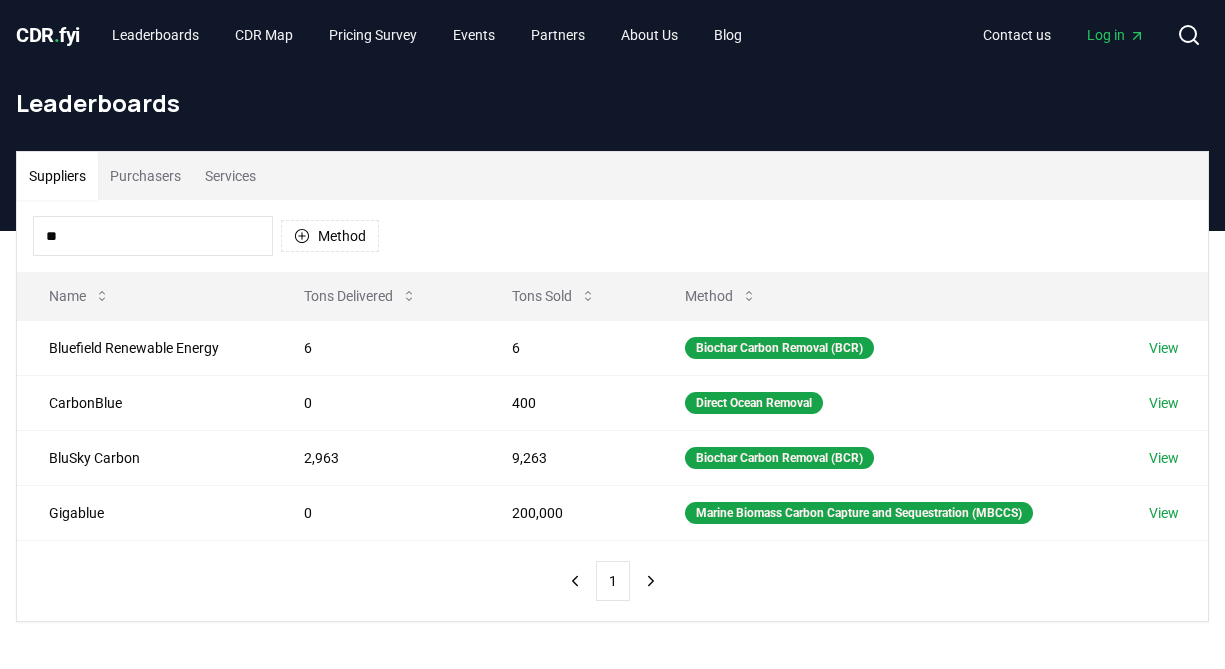 type on "*" 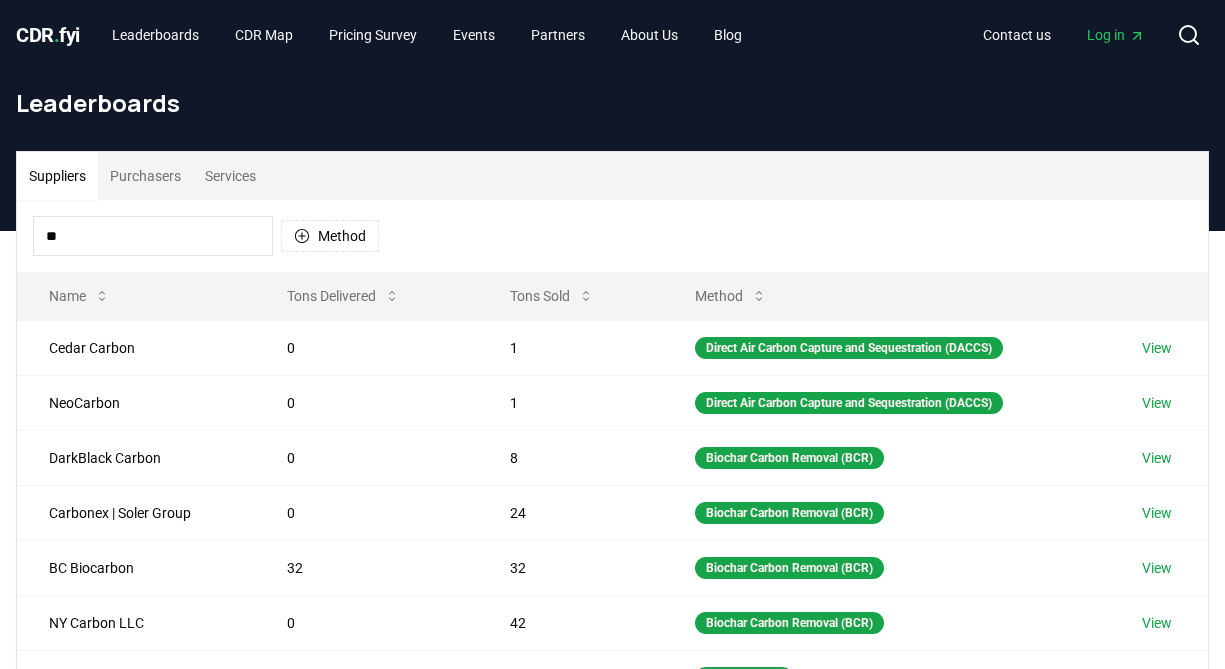 type on "*" 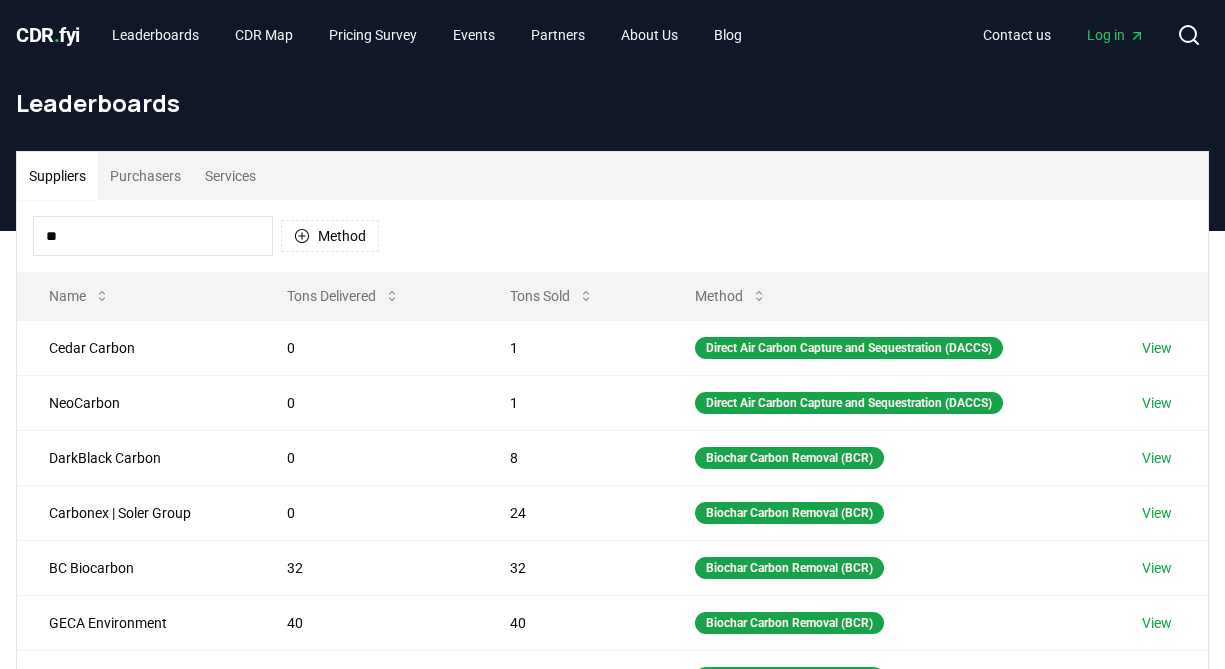 type on "*" 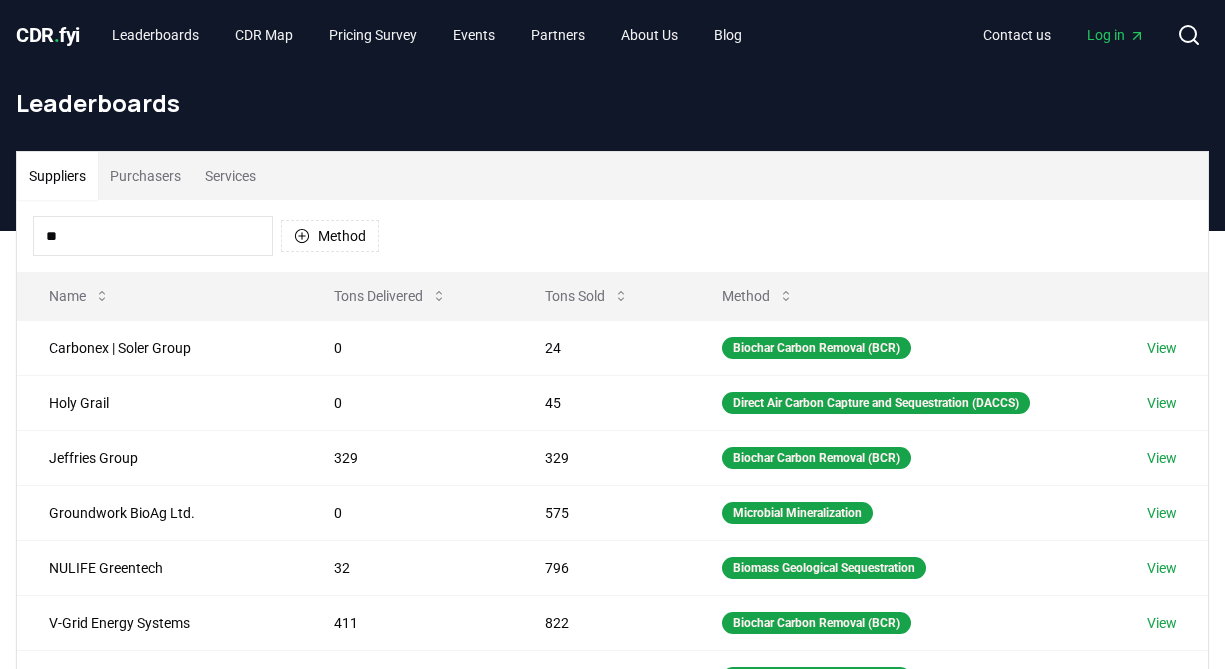 type on "*" 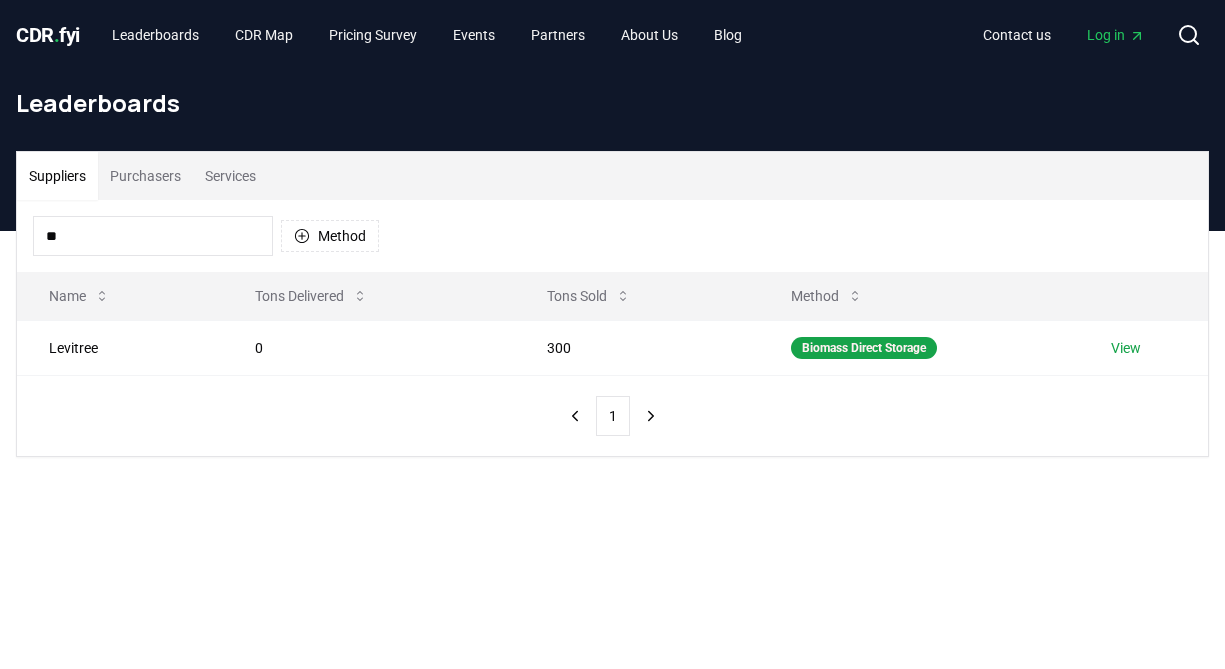 type on "*" 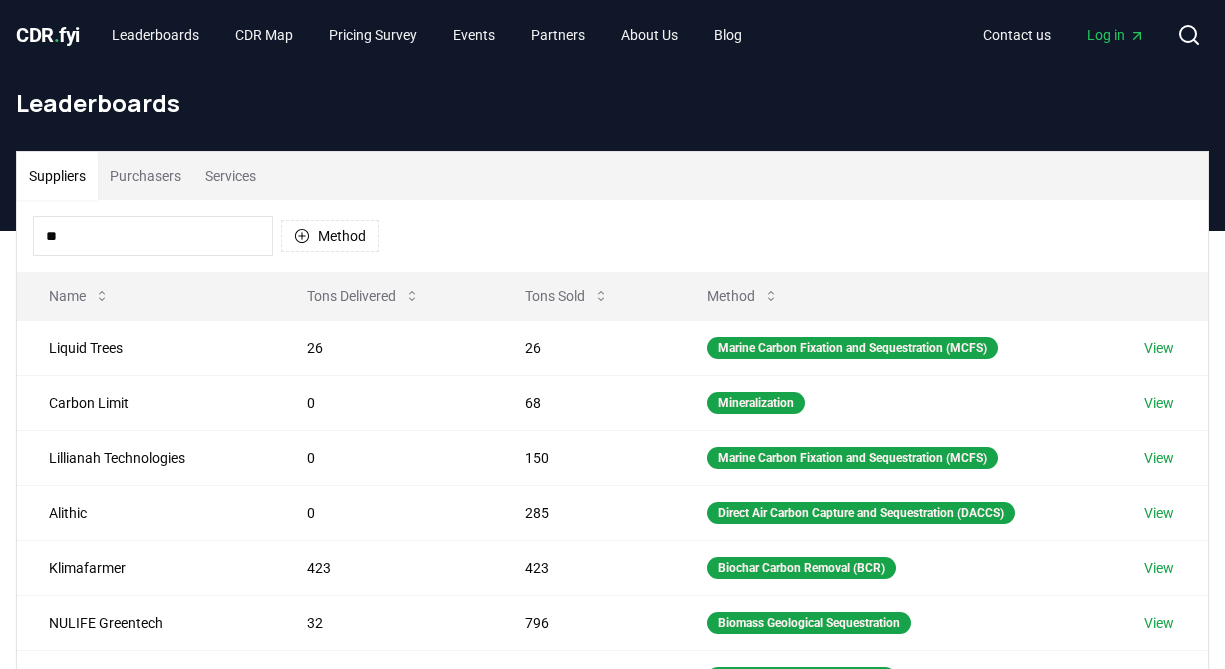 type on "*" 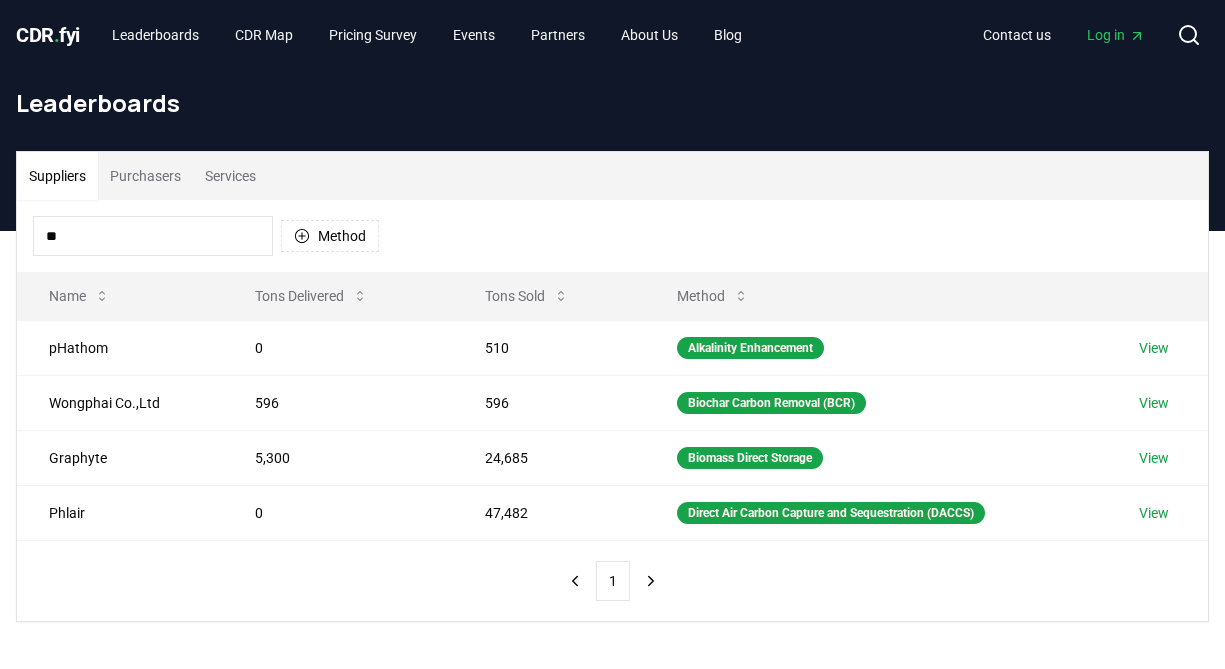 type on "*" 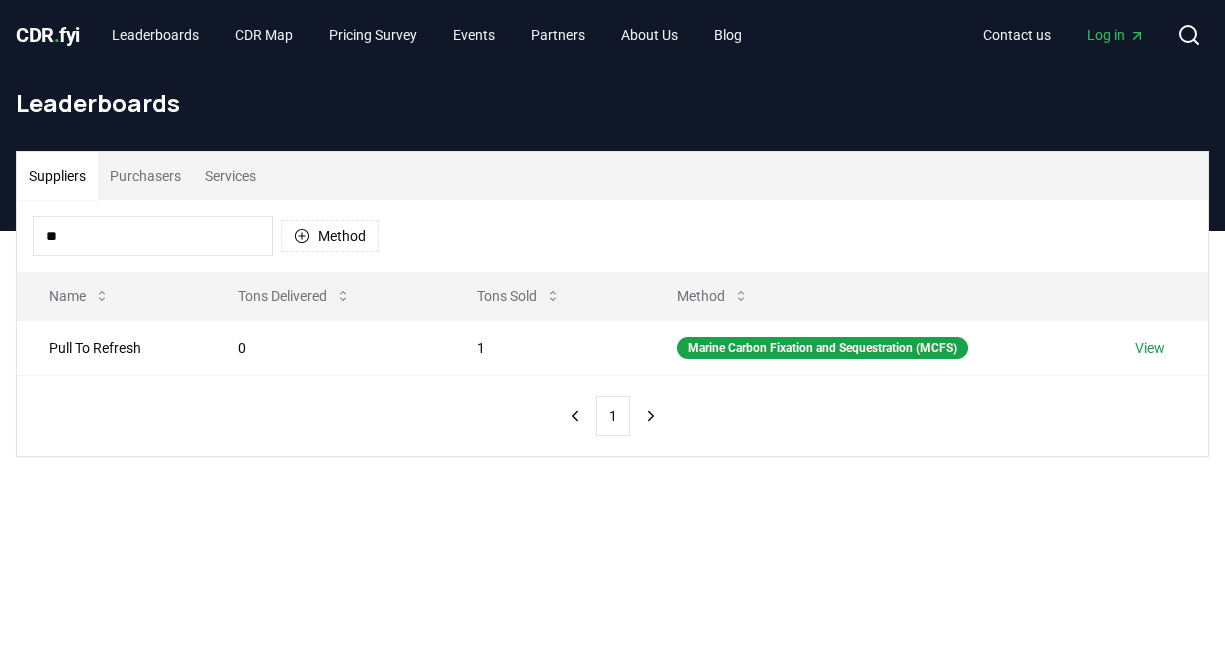 type on "*" 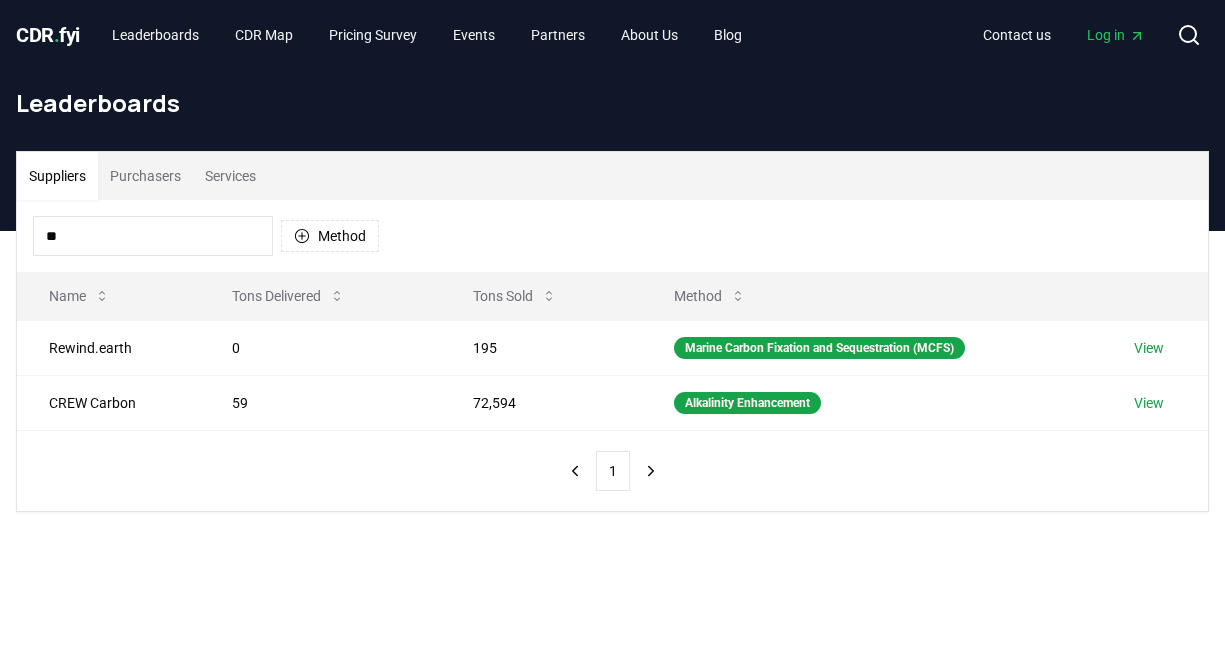 type on "*" 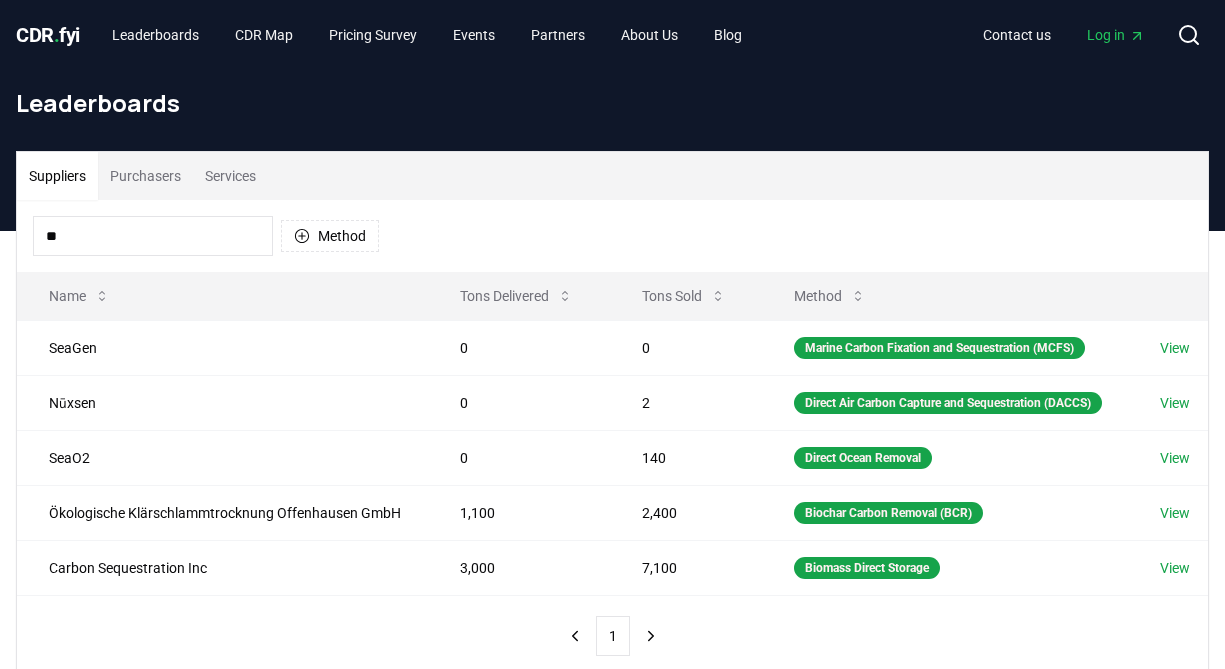 type on "*" 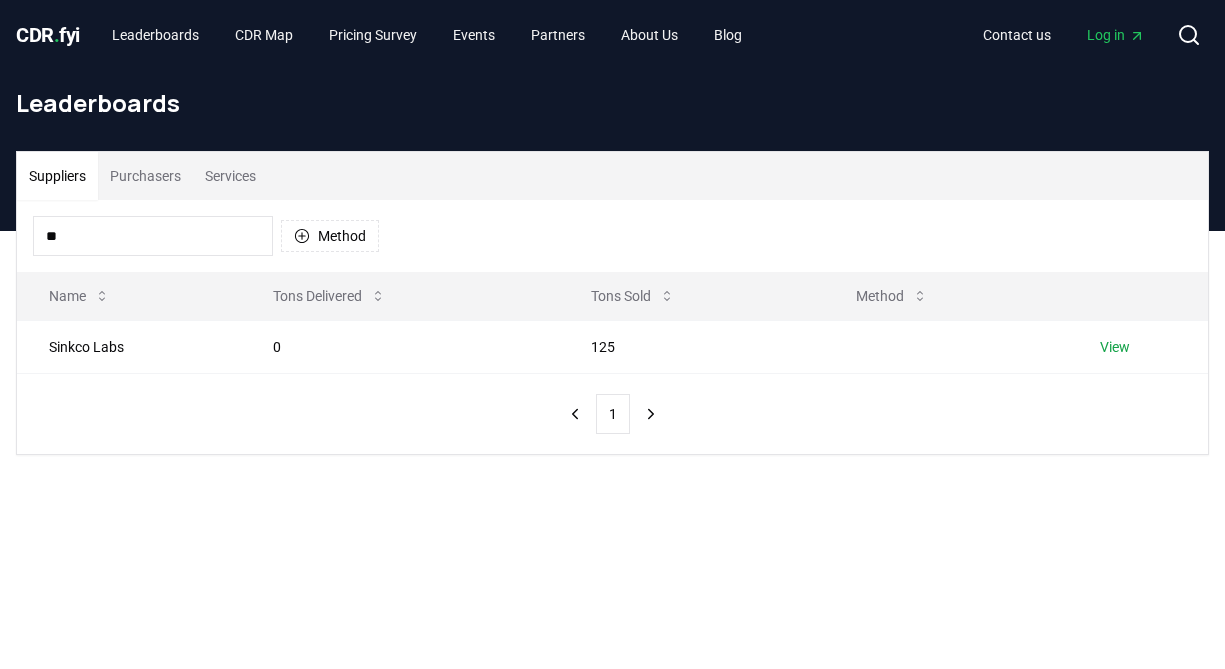 type on "*" 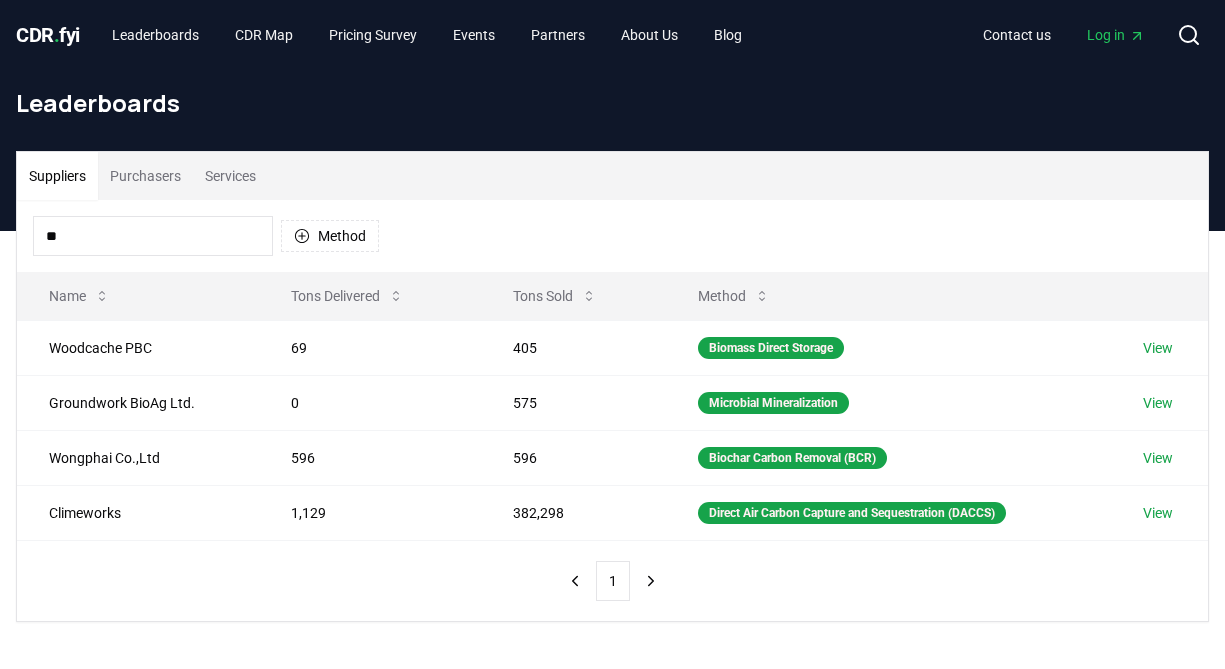 type on "*" 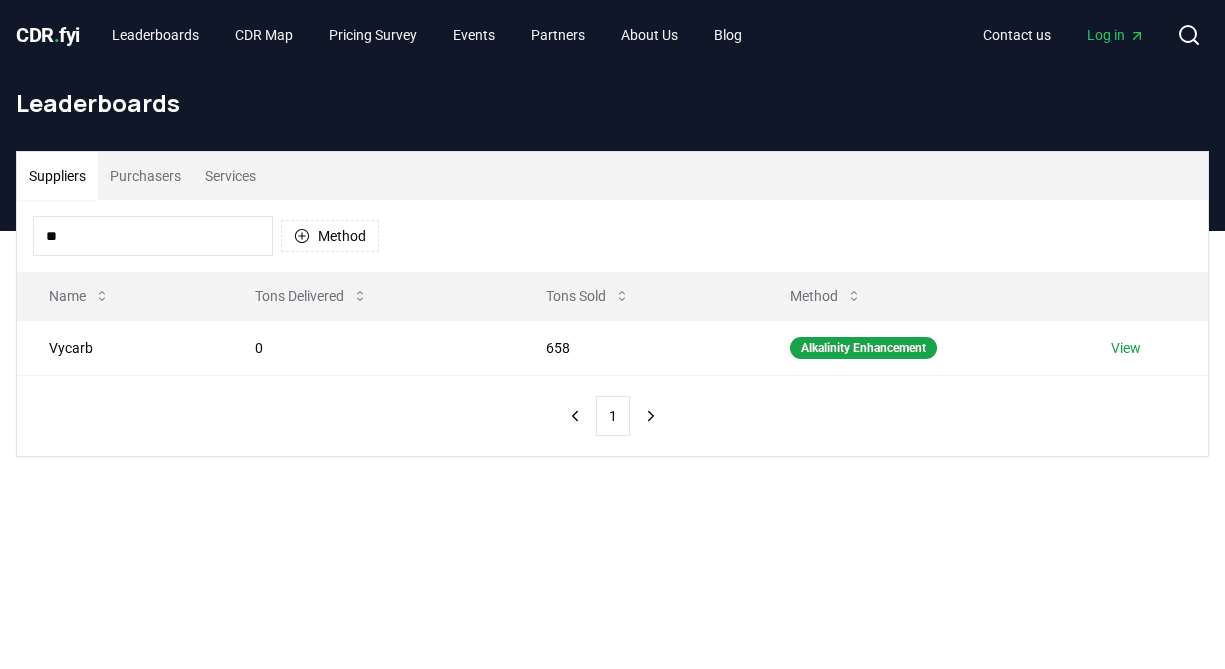 type on "*" 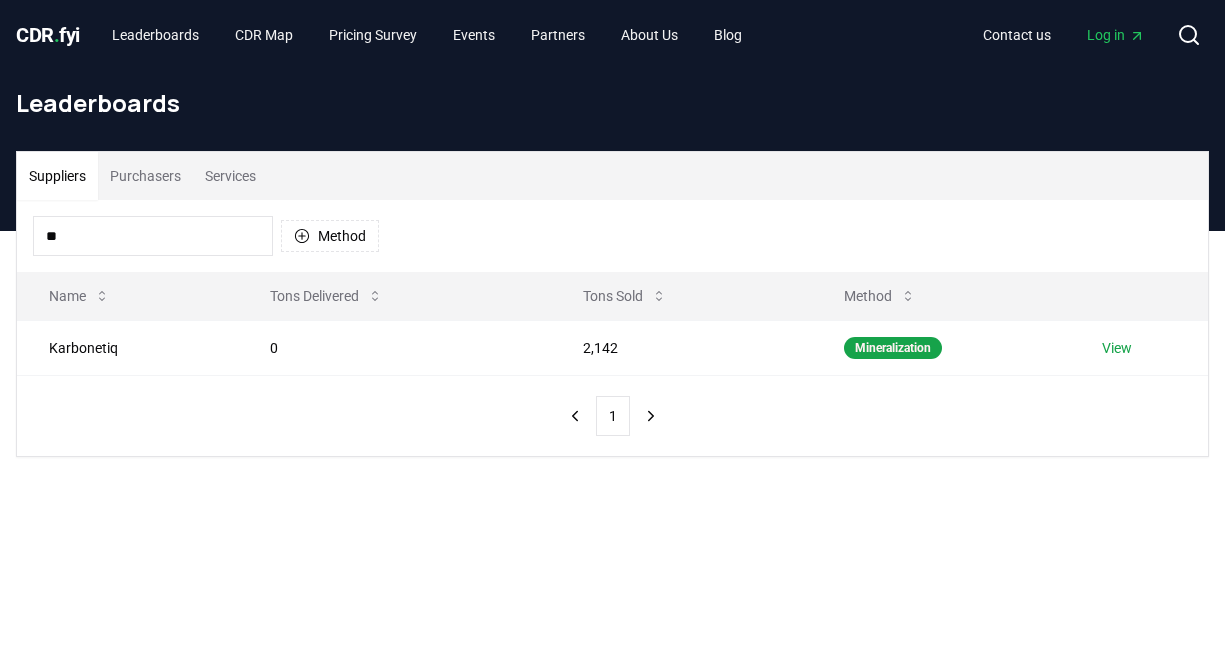 type on "*" 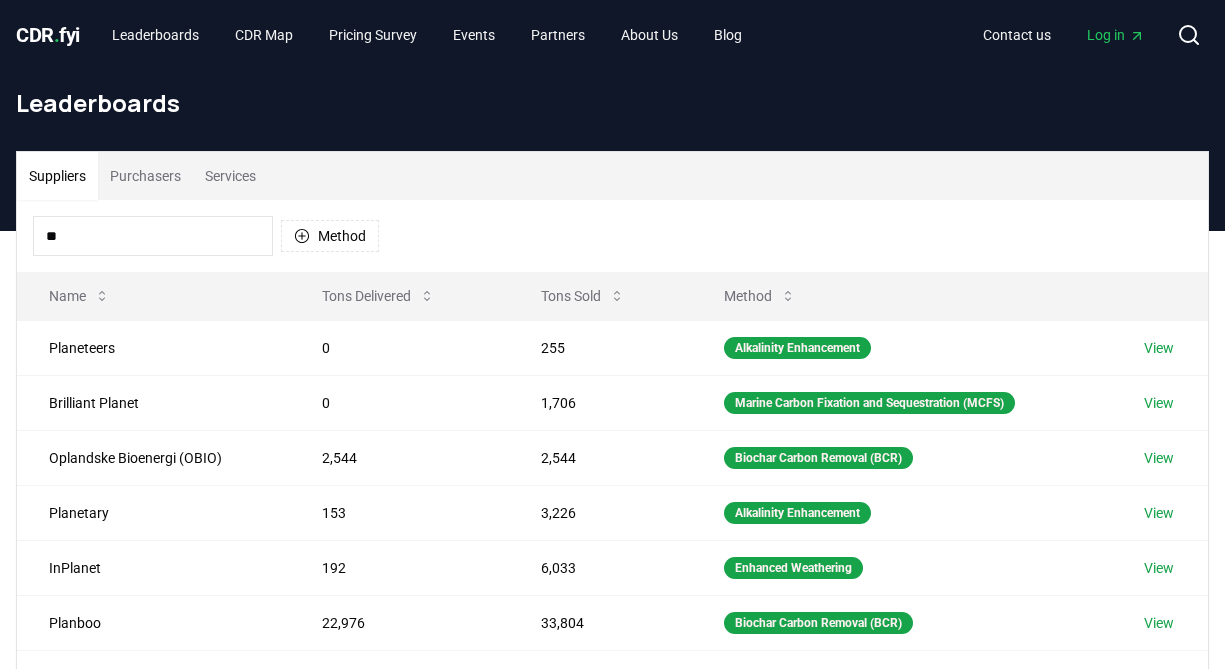type on "*" 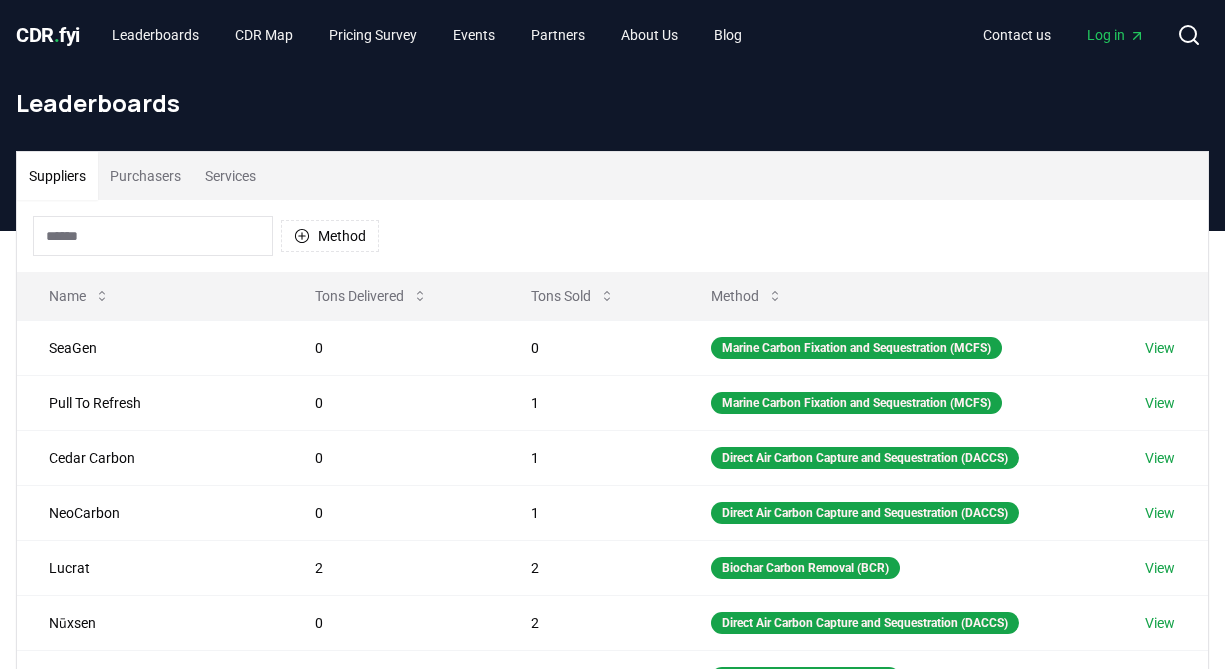 type 